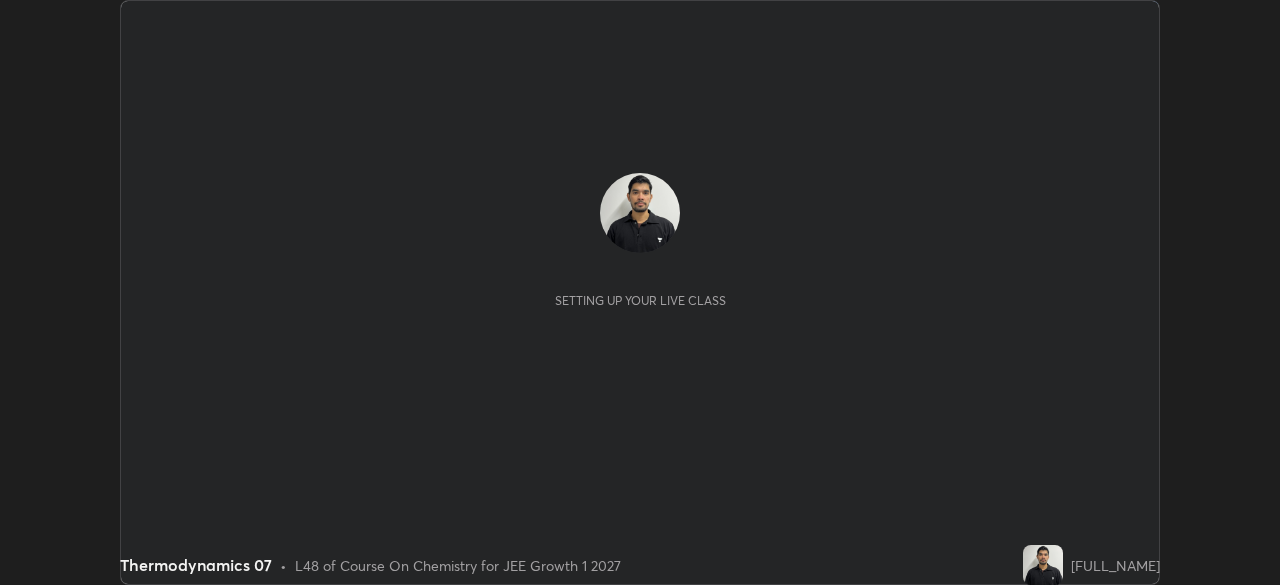 scroll, scrollTop: 0, scrollLeft: 0, axis: both 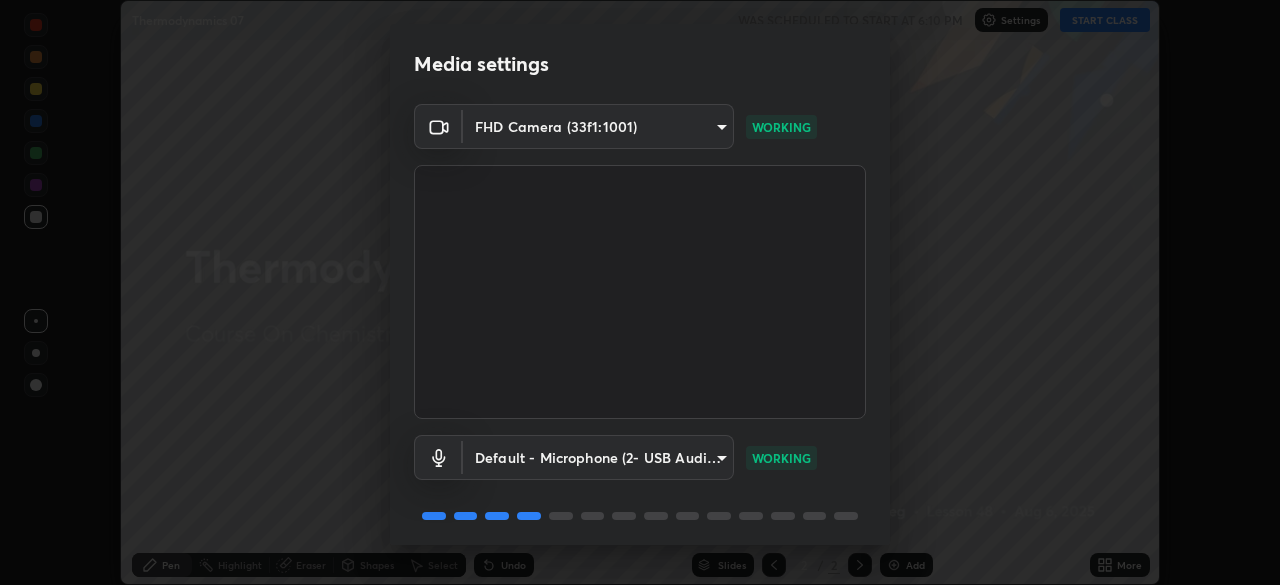 click on "Media settings FHD Camera (33f1:1001) [HASH] WORKING Default - Microphone (2- USB Audio Device) default WORKING 1 / 5 Next" at bounding box center [640, 292] 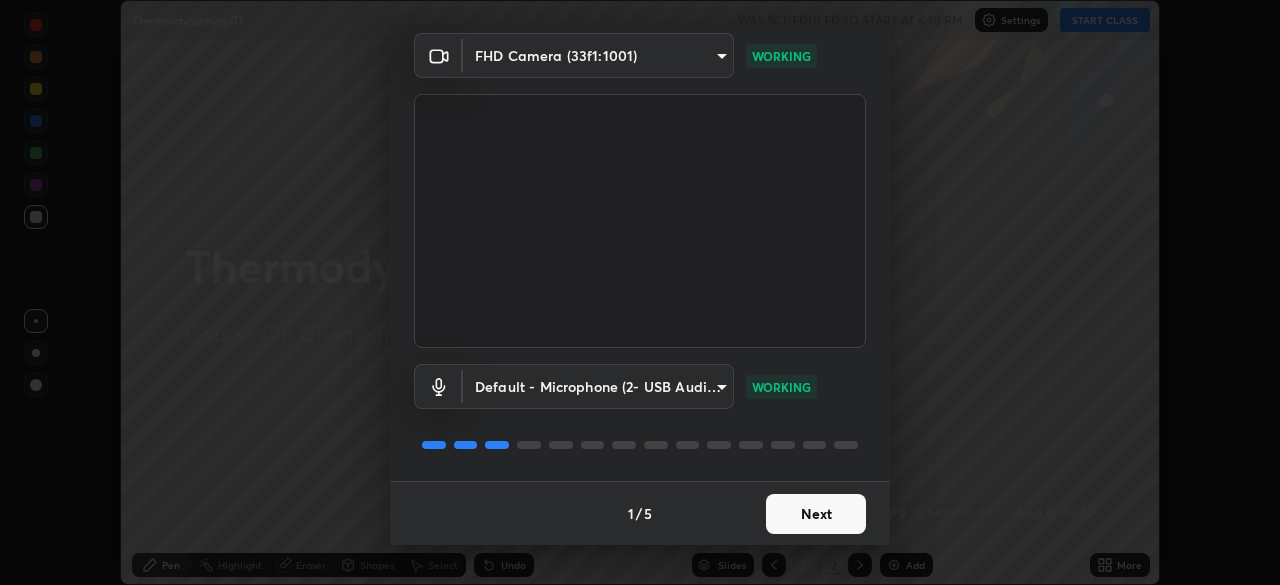 click on "Next" at bounding box center [816, 514] 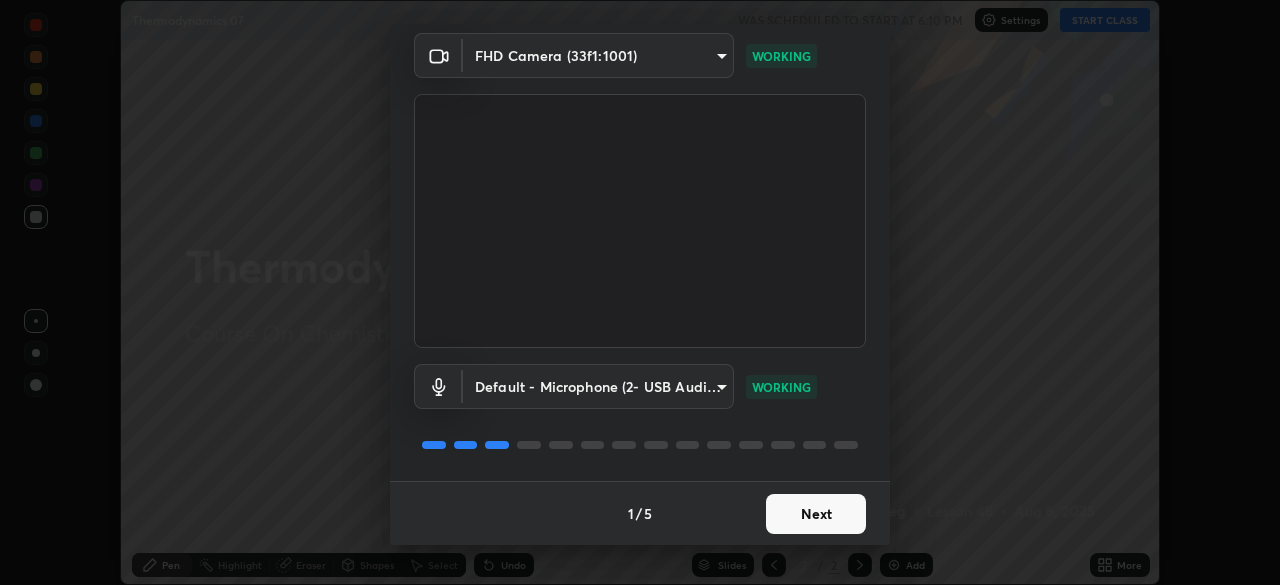 scroll, scrollTop: 0, scrollLeft: 0, axis: both 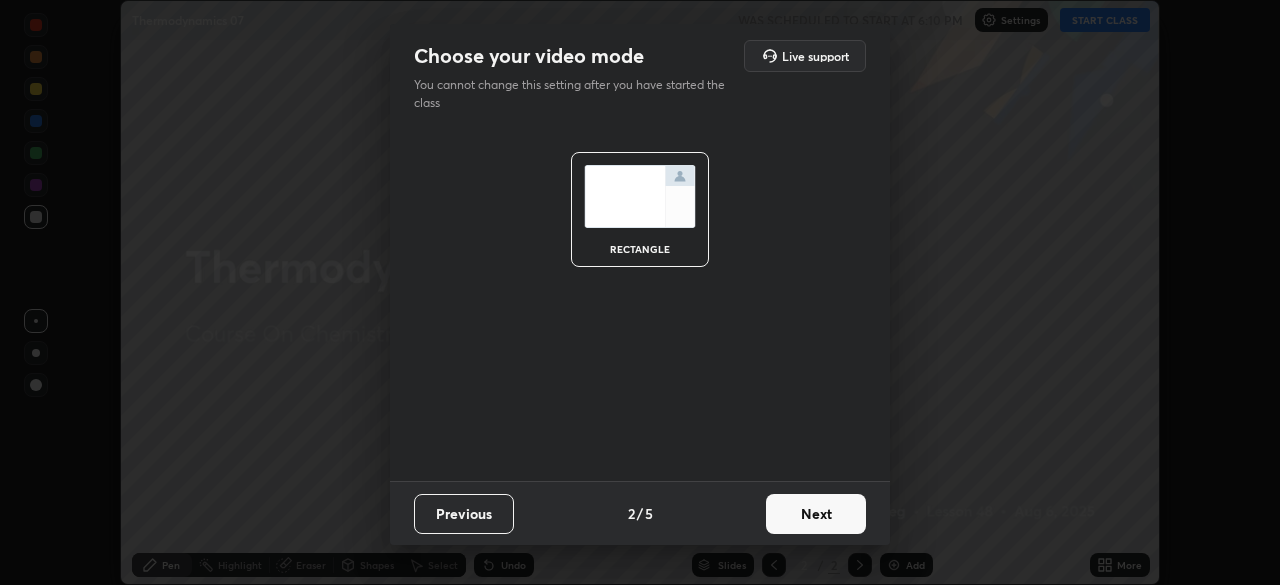 click on "Next" at bounding box center [816, 514] 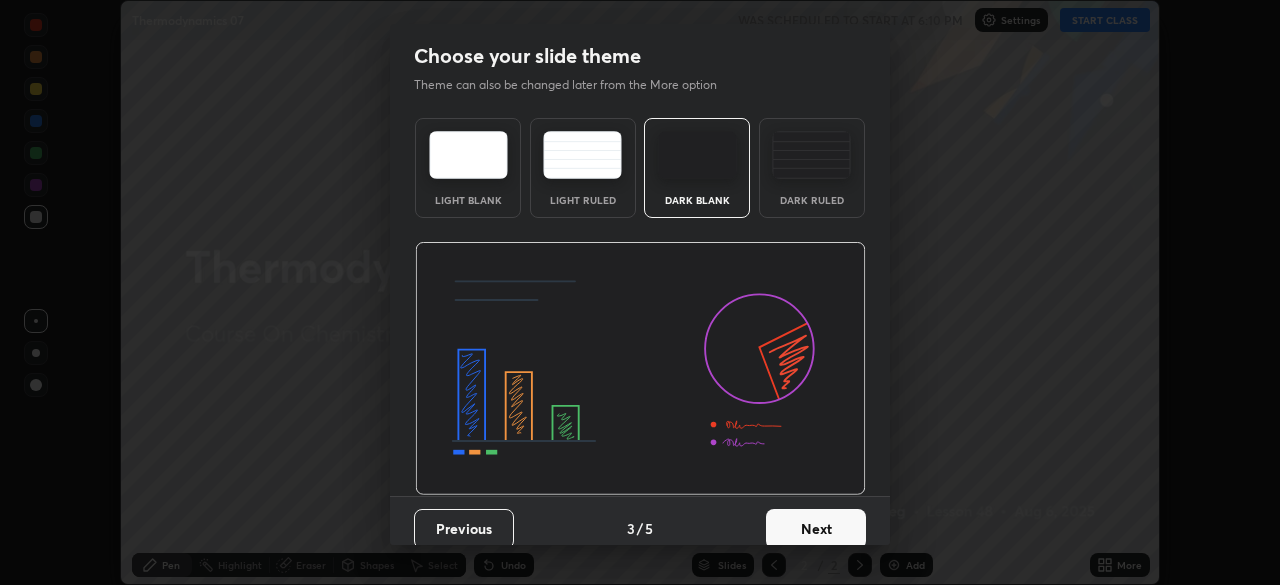 click on "Next" at bounding box center (816, 529) 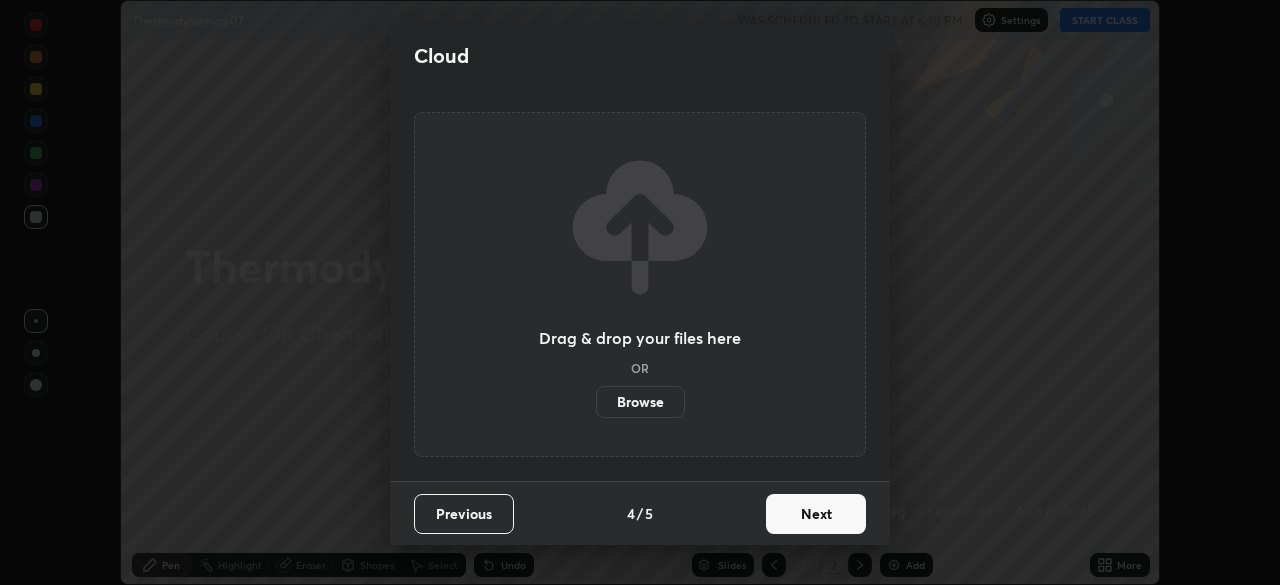 click on "Next" at bounding box center [816, 514] 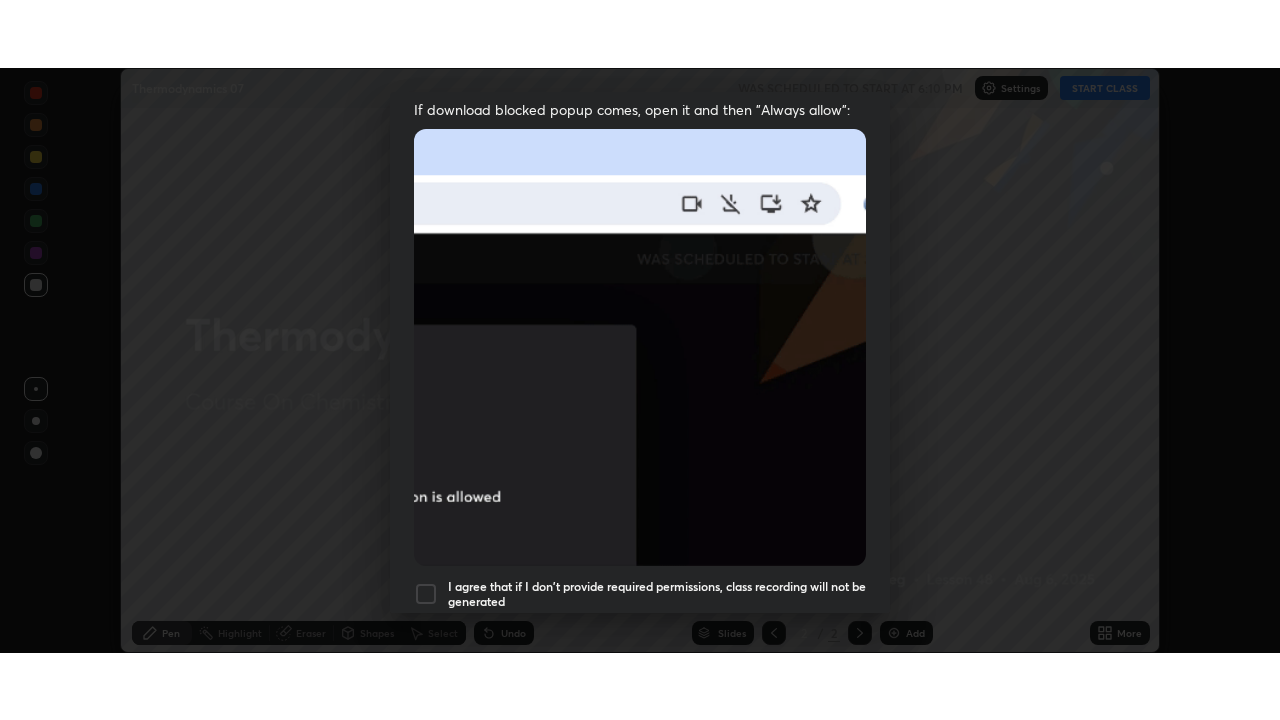 scroll, scrollTop: 479, scrollLeft: 0, axis: vertical 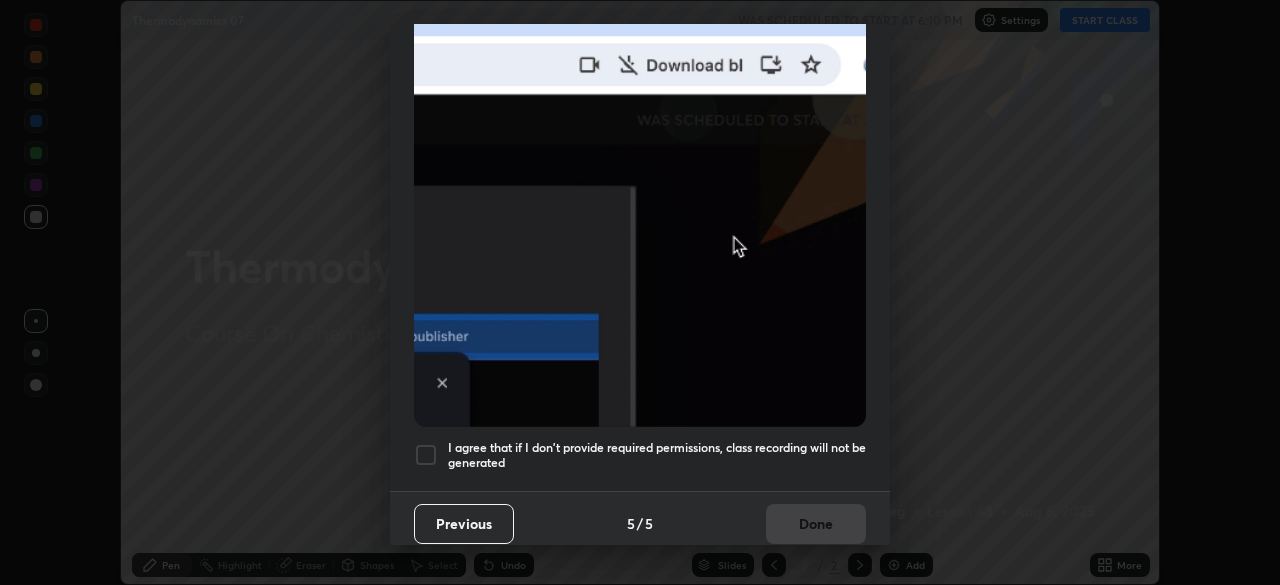 click at bounding box center [426, 455] 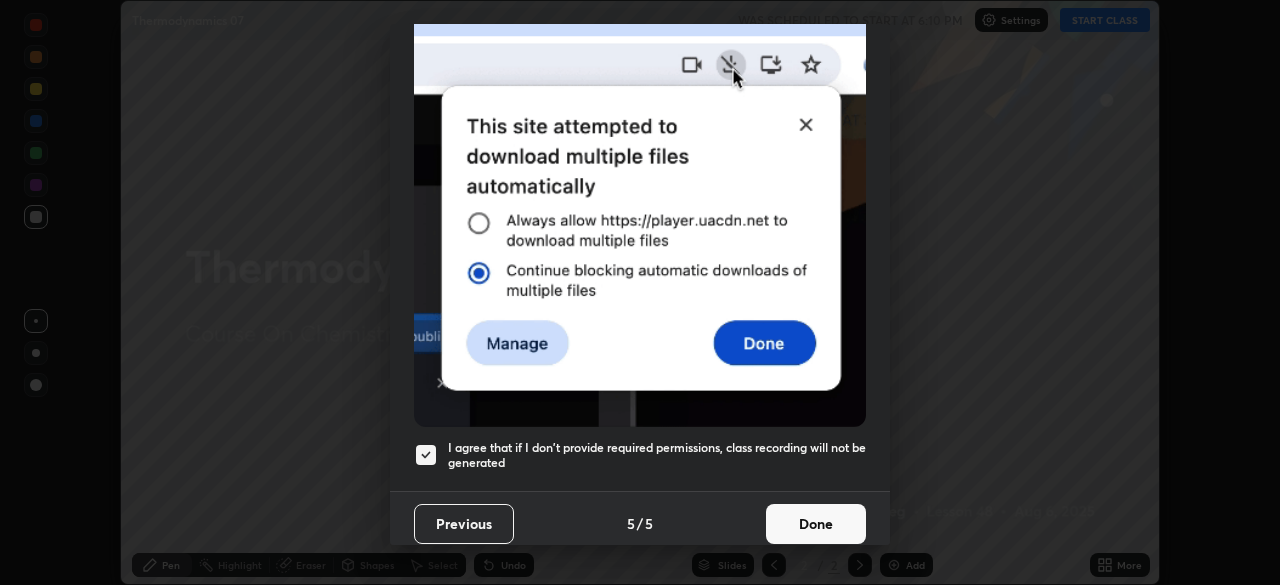 click on "Done" at bounding box center (816, 524) 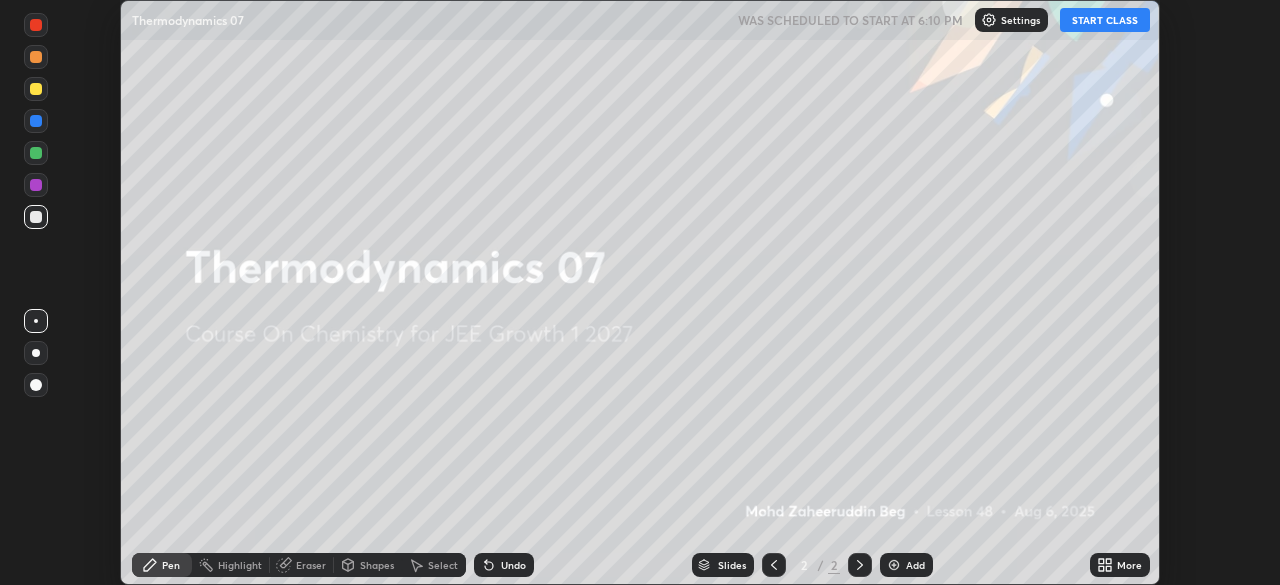 click 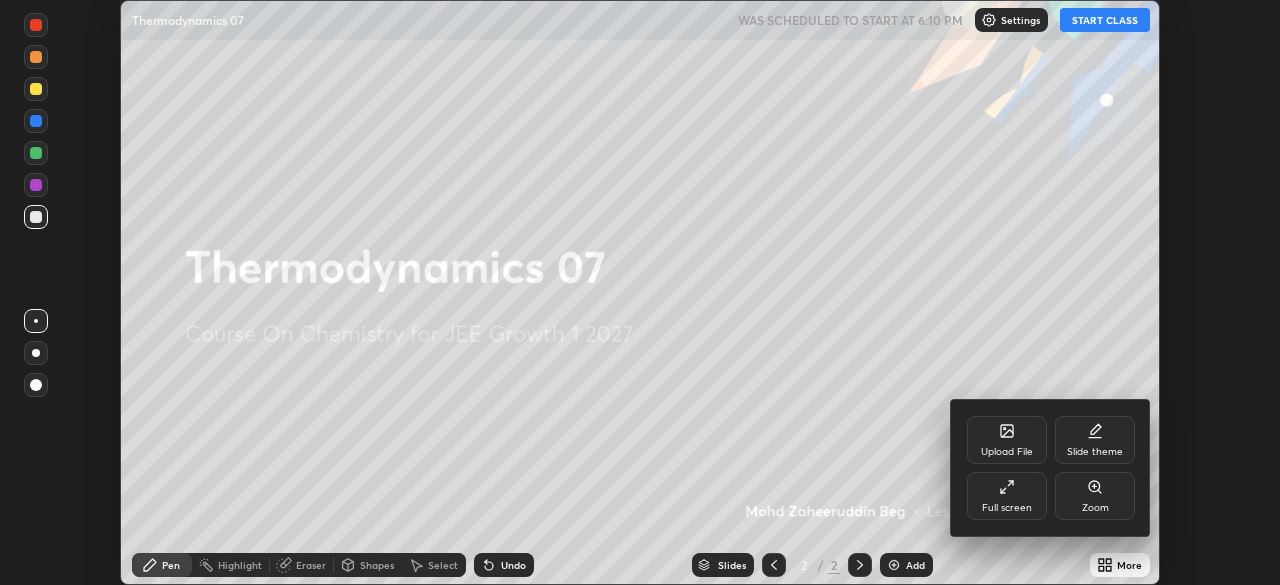 click at bounding box center (640, 292) 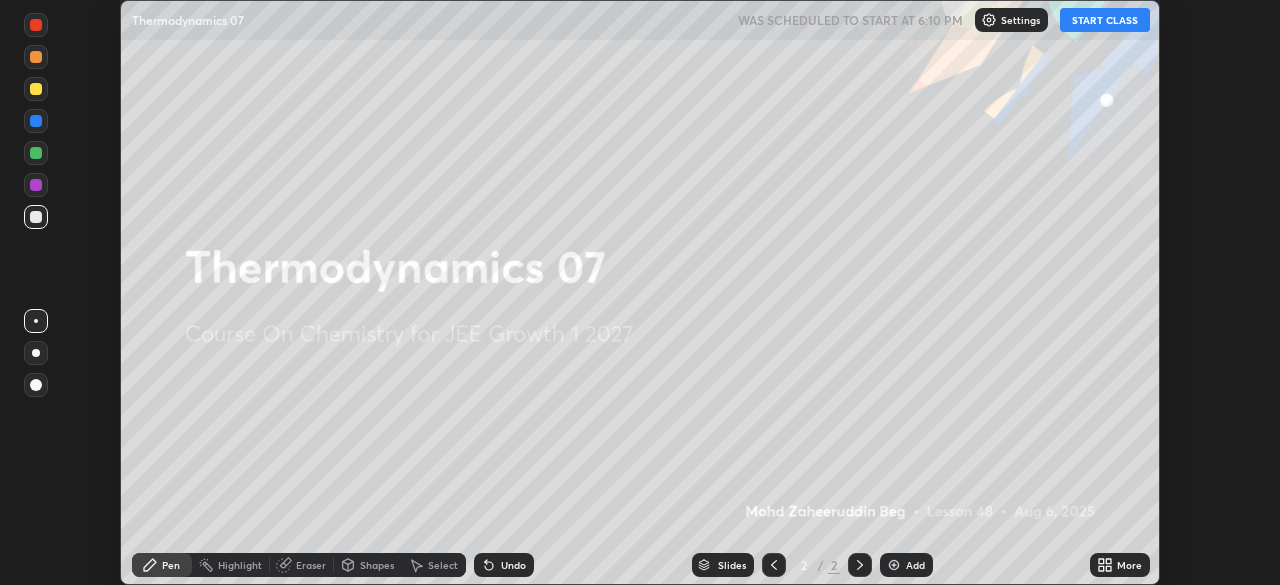 click on "START CLASS" at bounding box center (1105, 20) 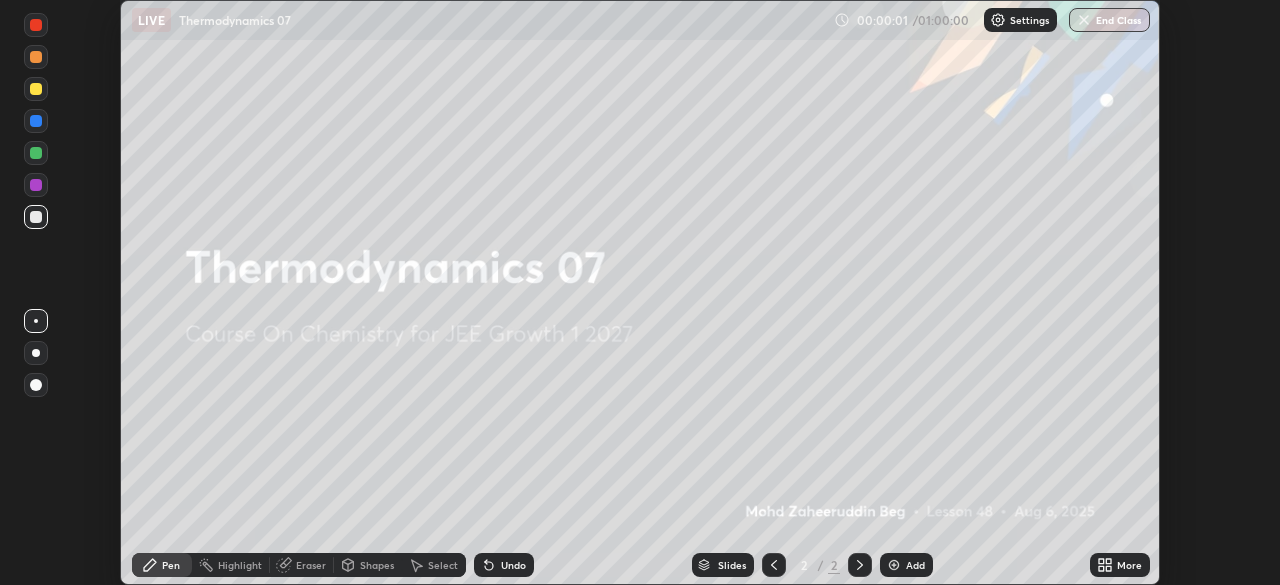 click 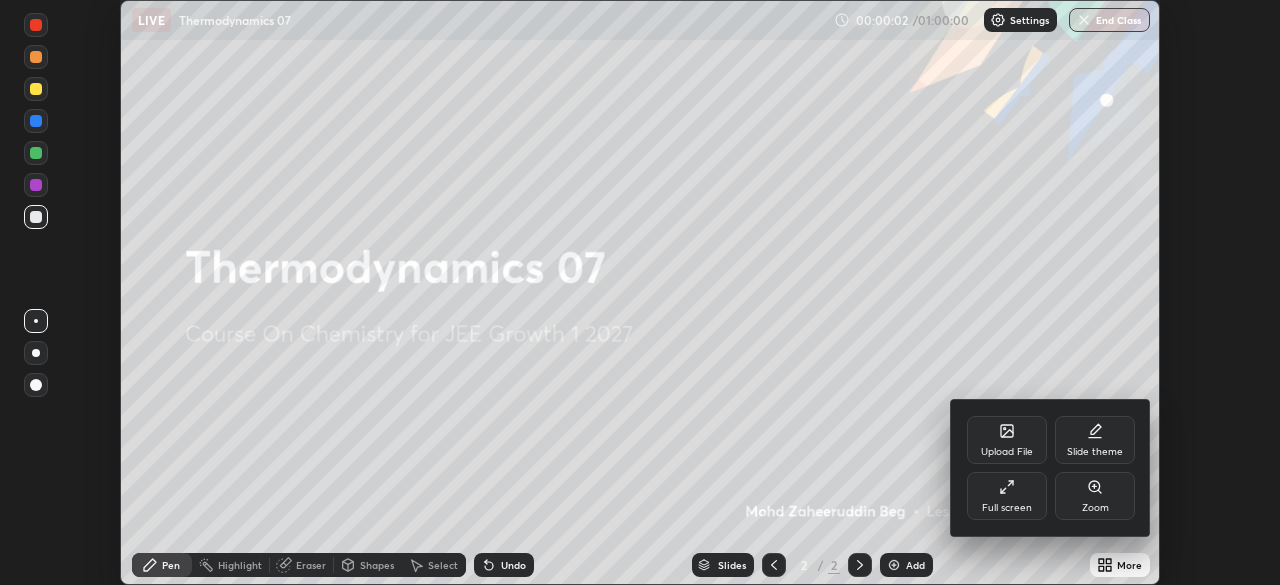 click on "Full screen" at bounding box center (1007, 508) 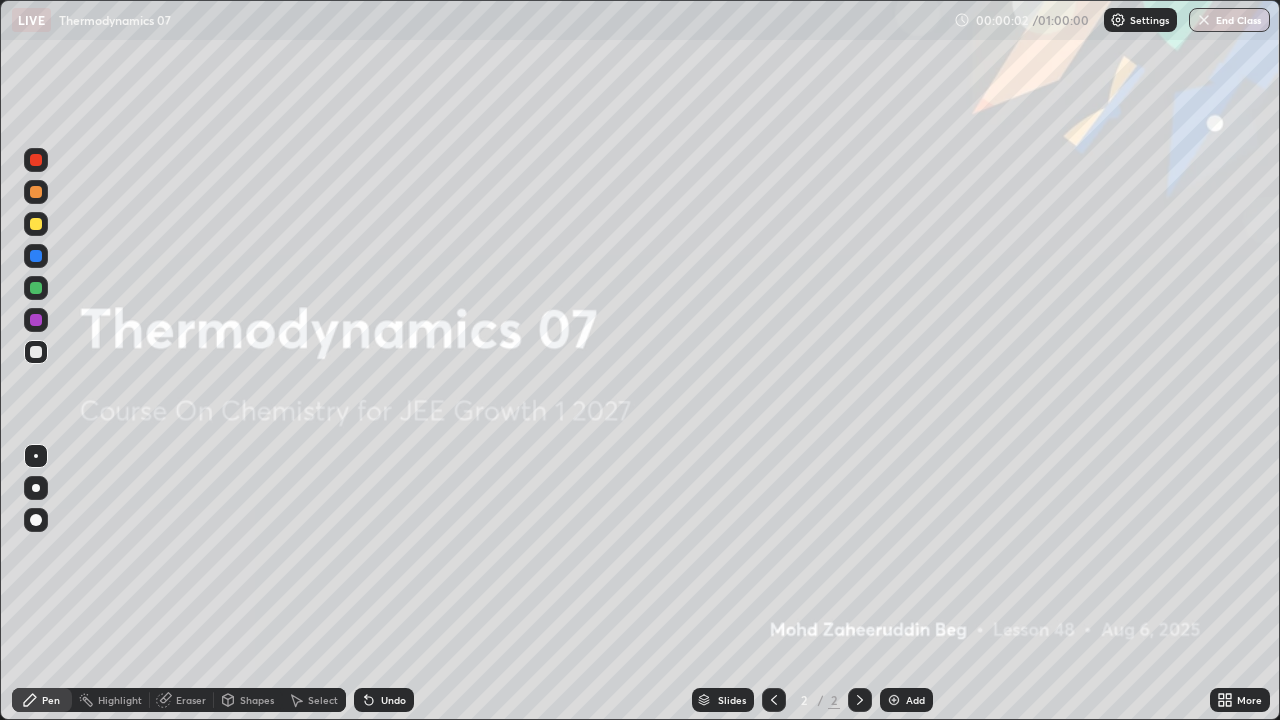 scroll, scrollTop: 99280, scrollLeft: 98720, axis: both 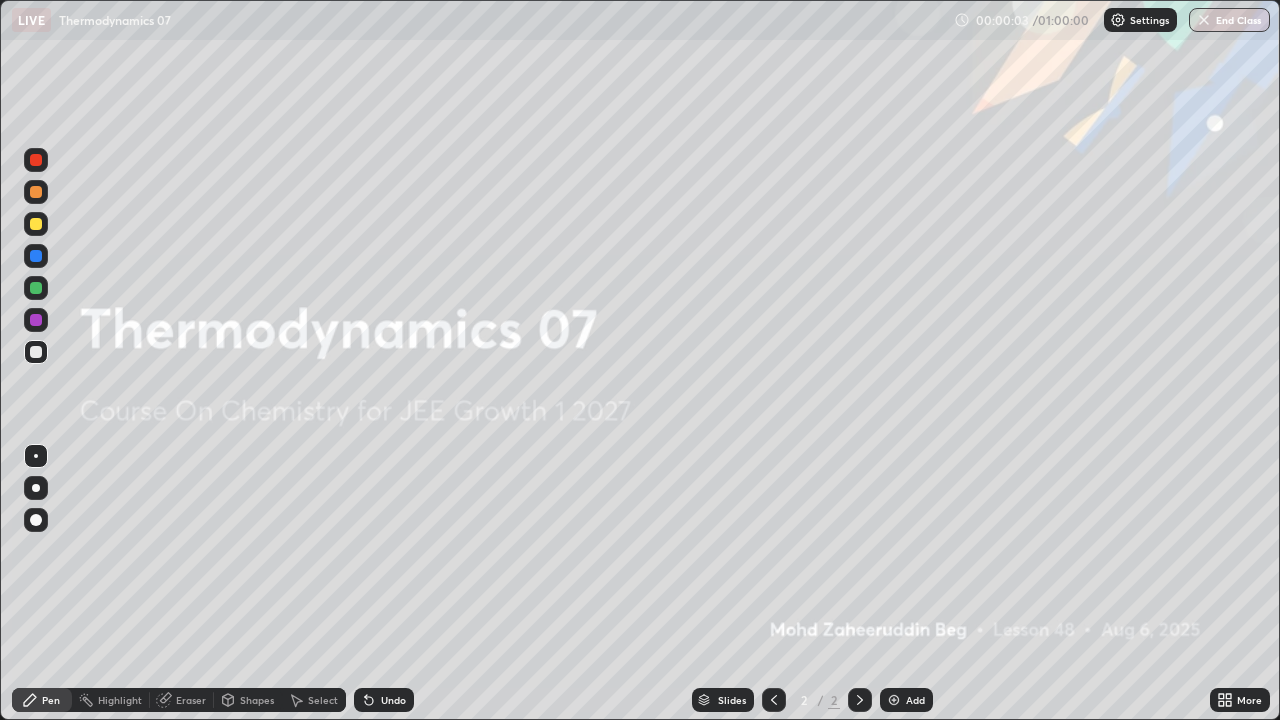 click on "Add" at bounding box center [906, 700] 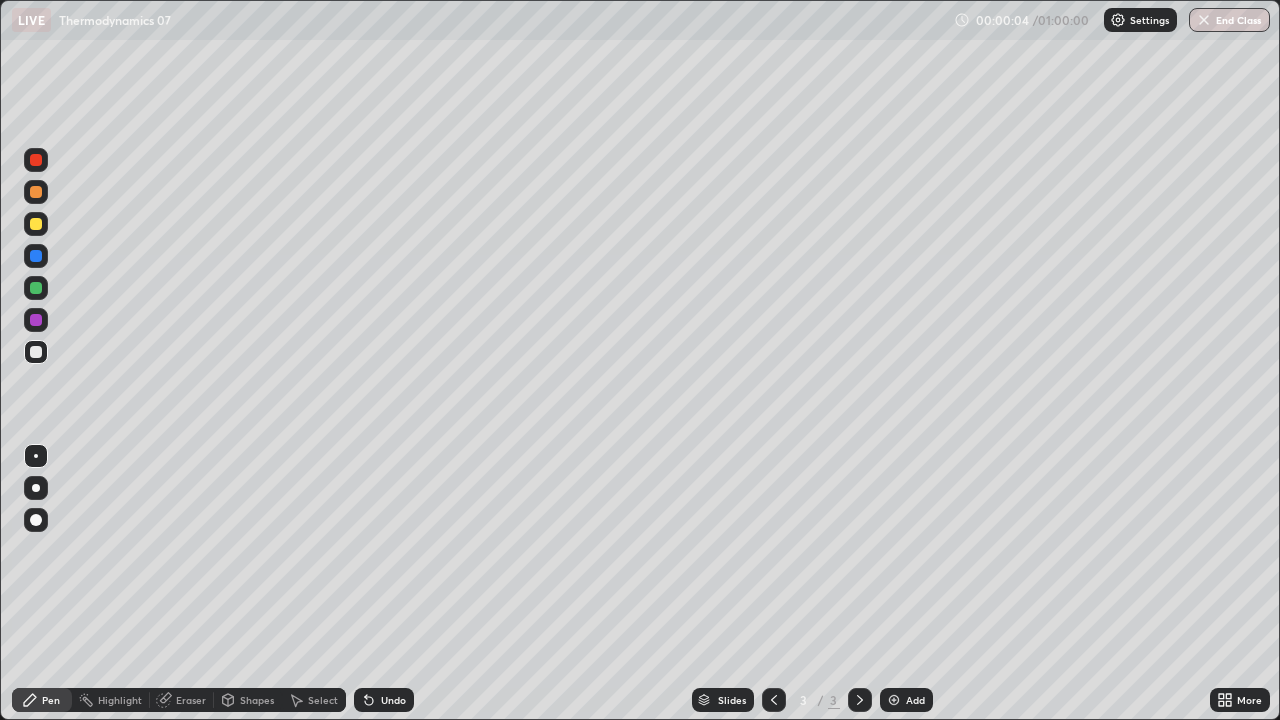 click at bounding box center [894, 700] 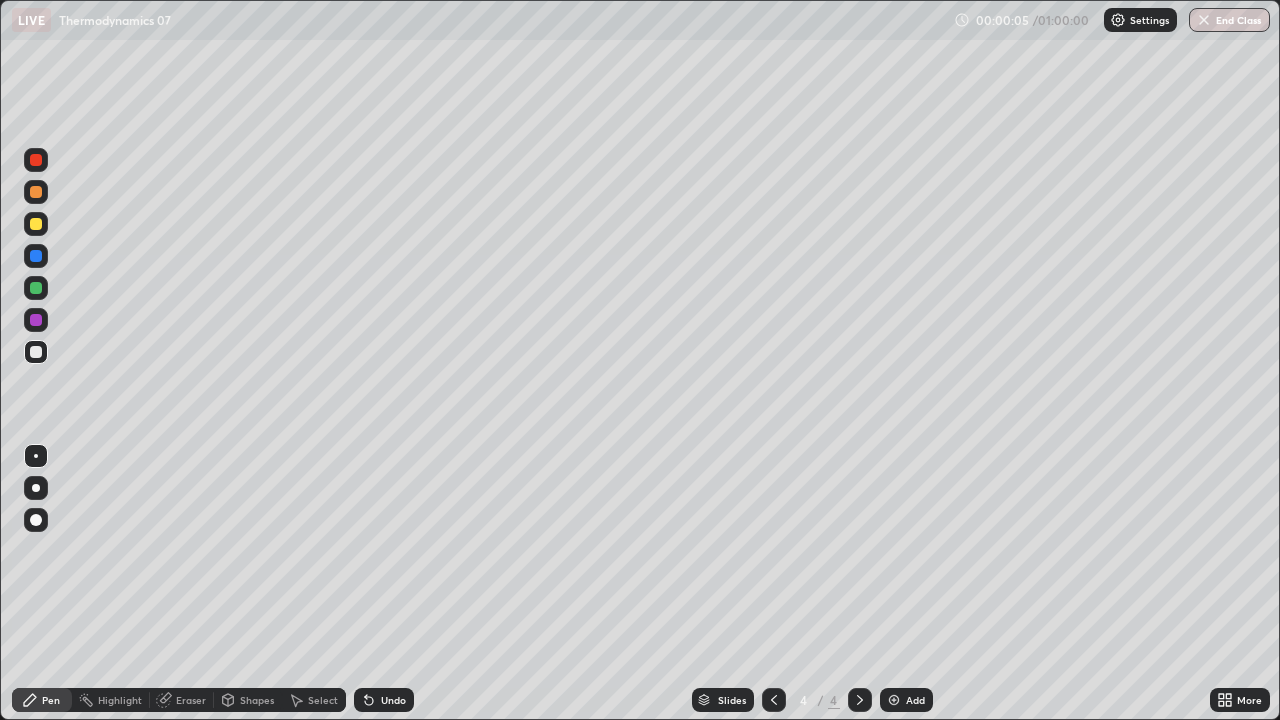 click at bounding box center (774, 700) 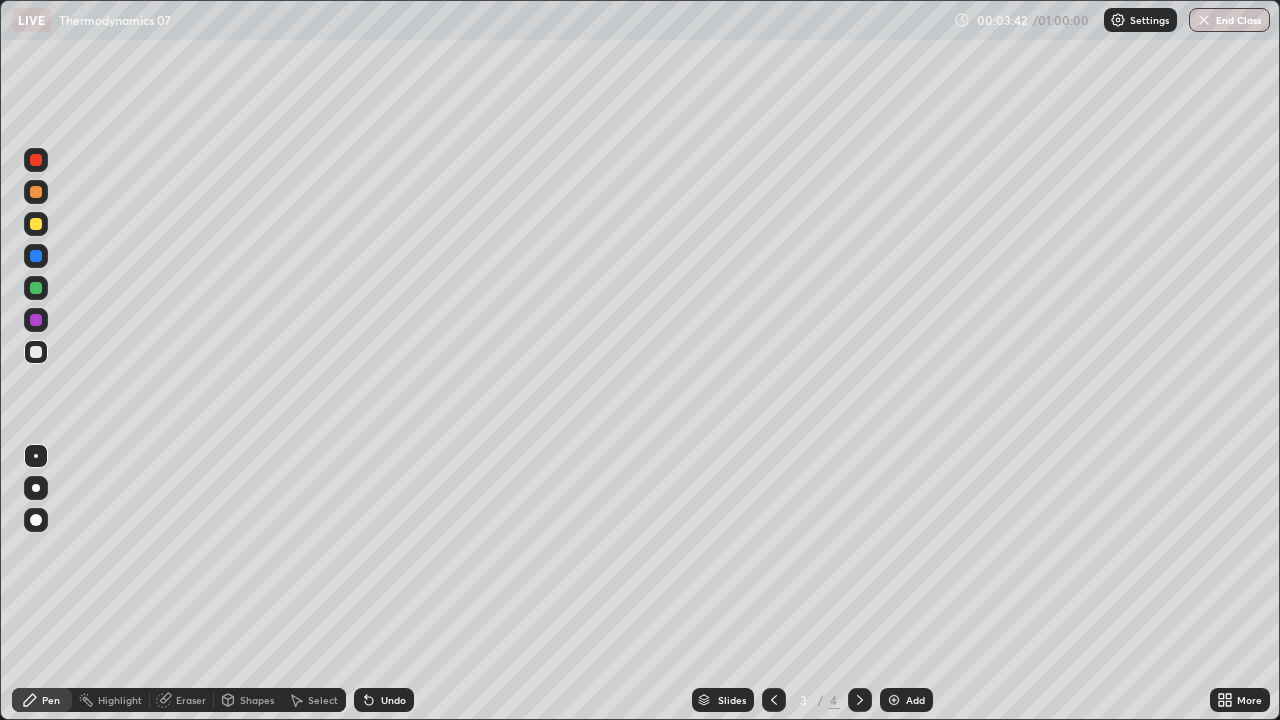 click at bounding box center [894, 700] 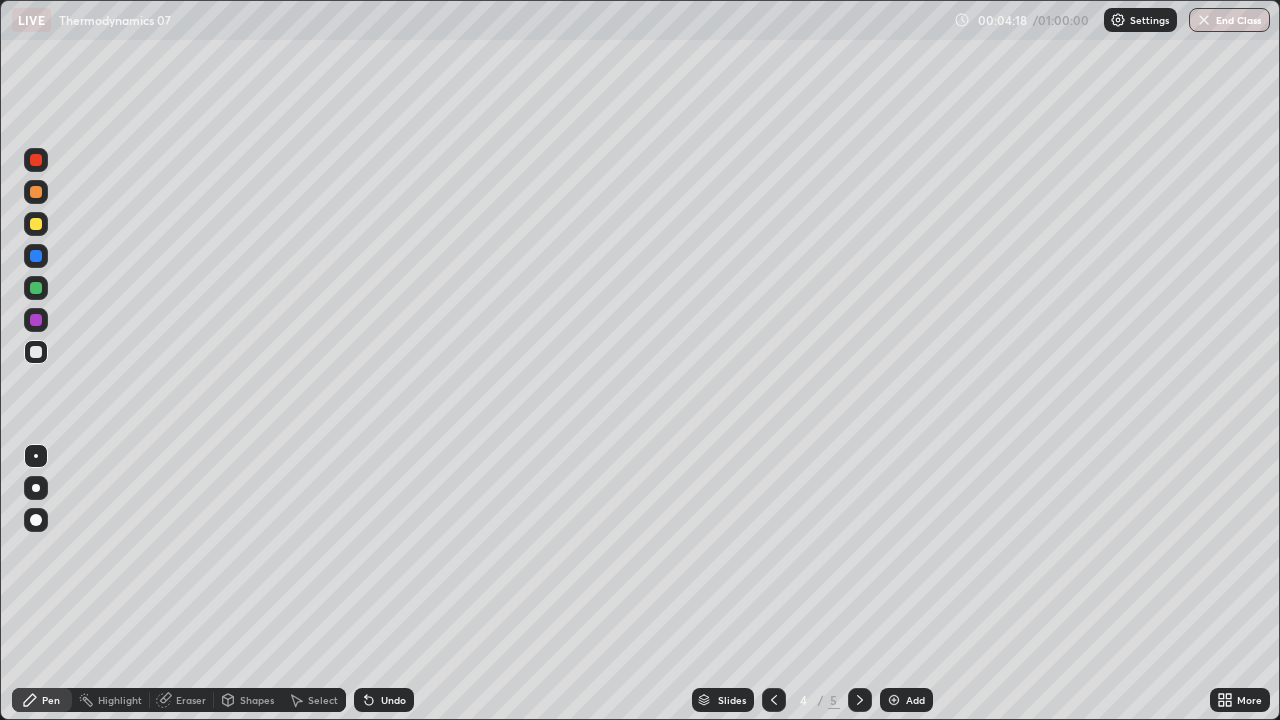 click on "Shapes" at bounding box center [257, 700] 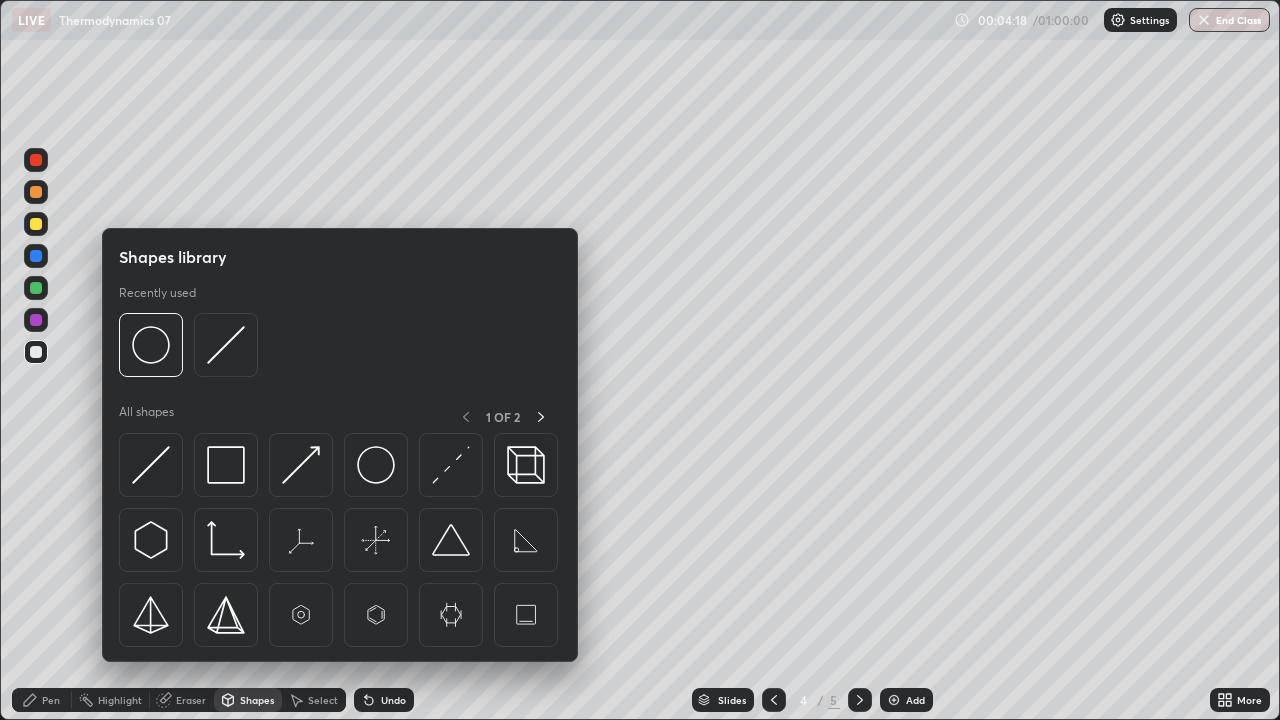 click on "Eraser" at bounding box center (191, 700) 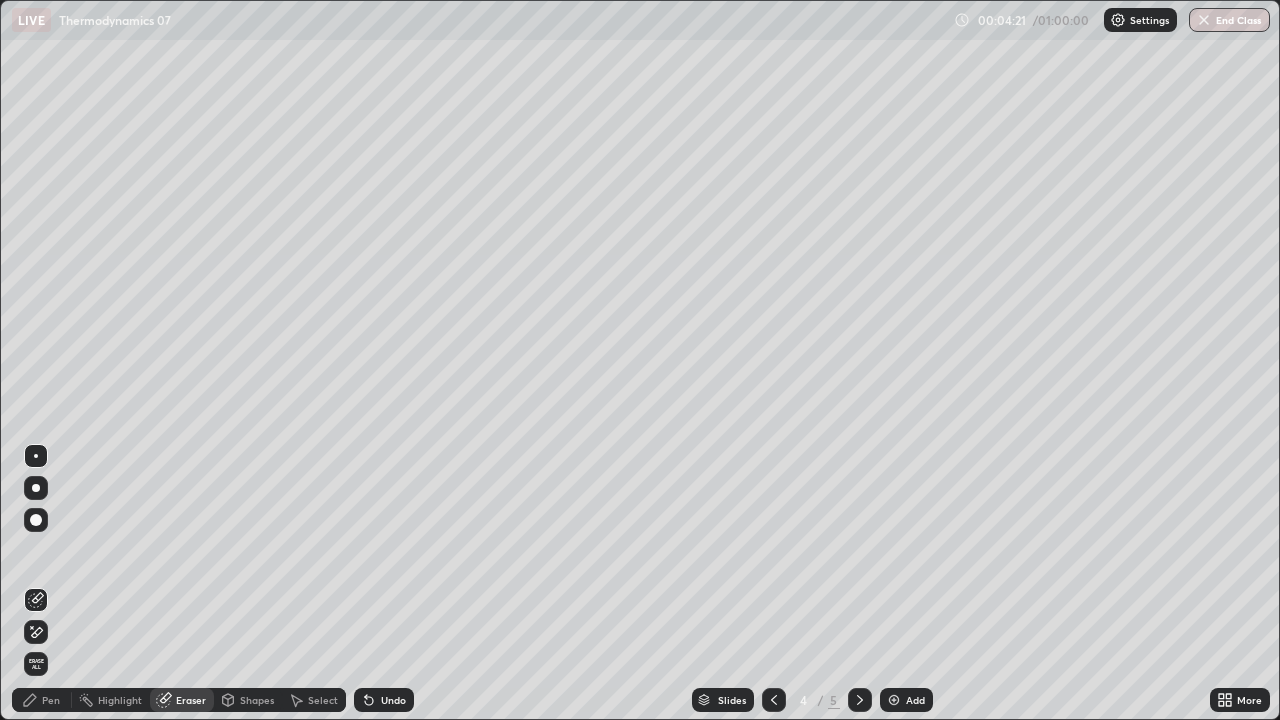 click on "Pen" at bounding box center [42, 700] 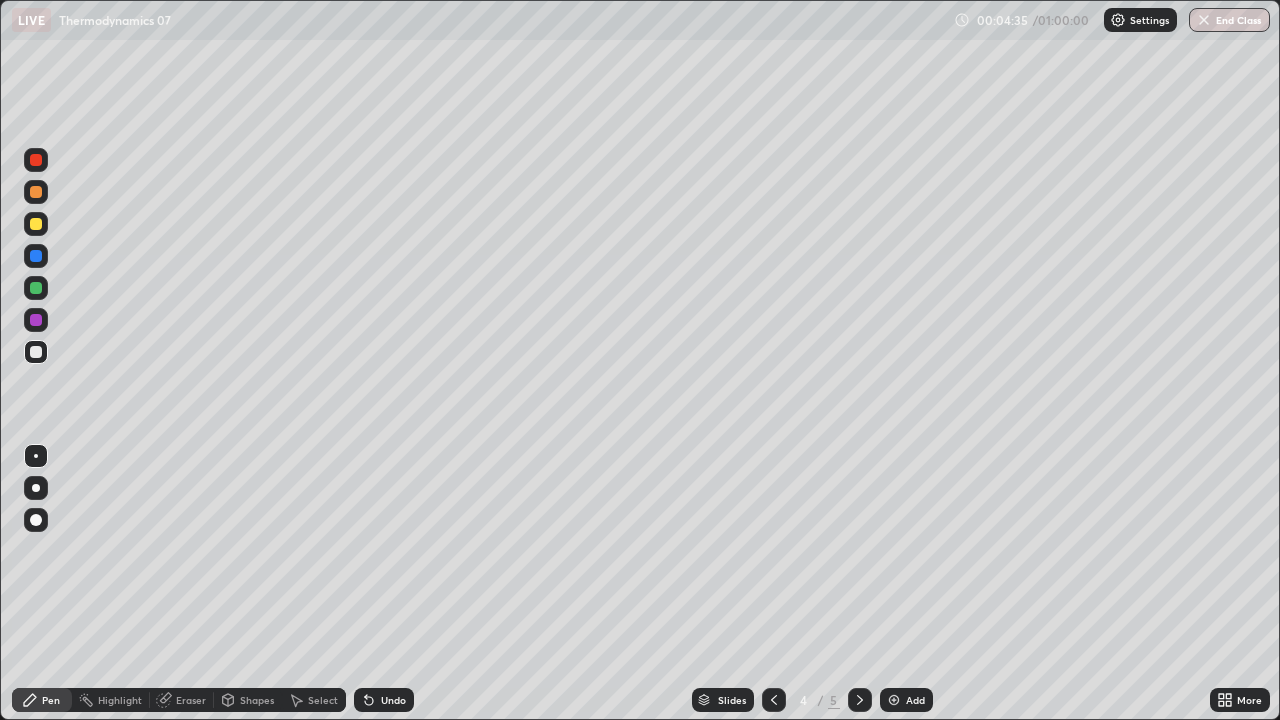 click on "Select" at bounding box center [323, 700] 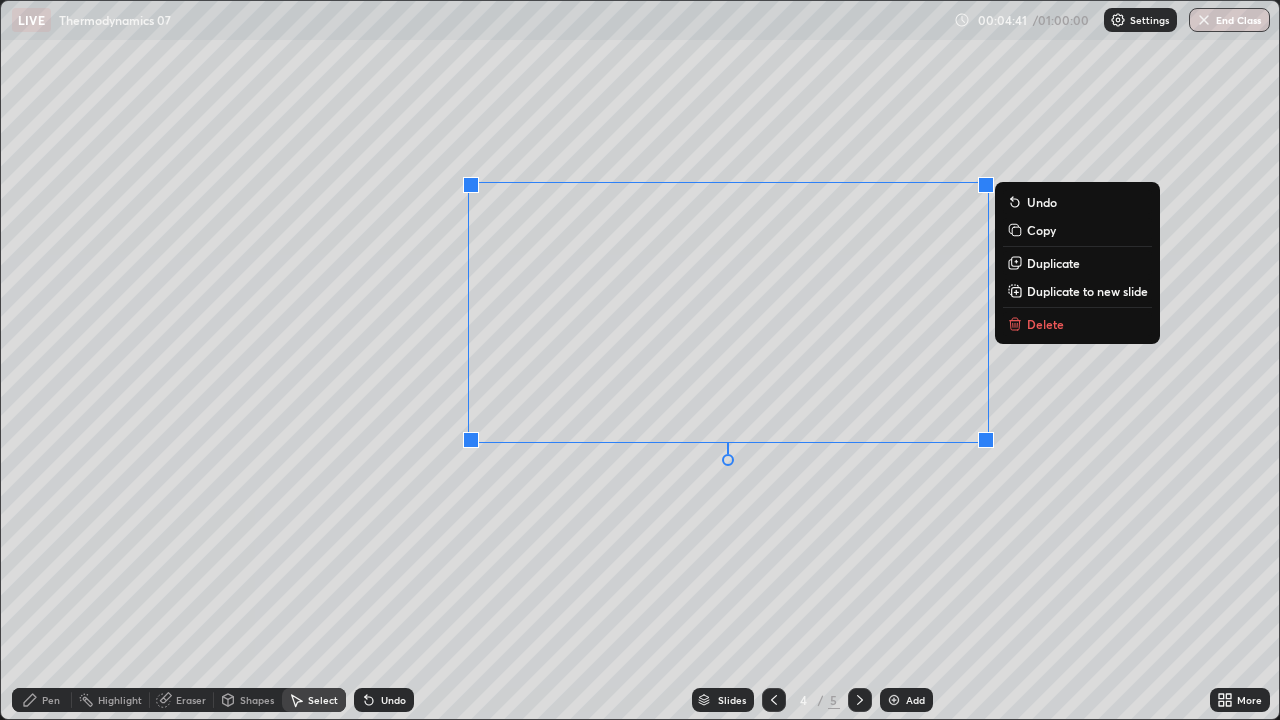 click on "0 ° Undo Copy Duplicate Duplicate to new slide Delete" at bounding box center [640, 360] 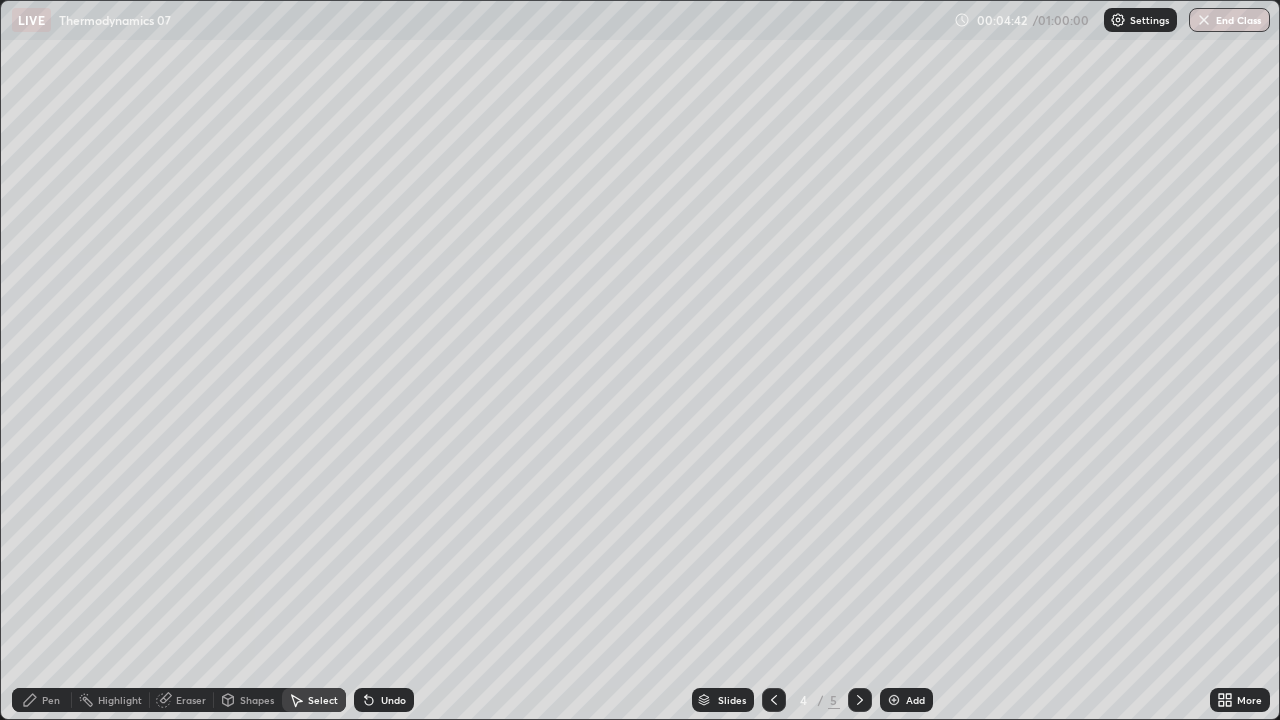click on "Pen" at bounding box center [51, 700] 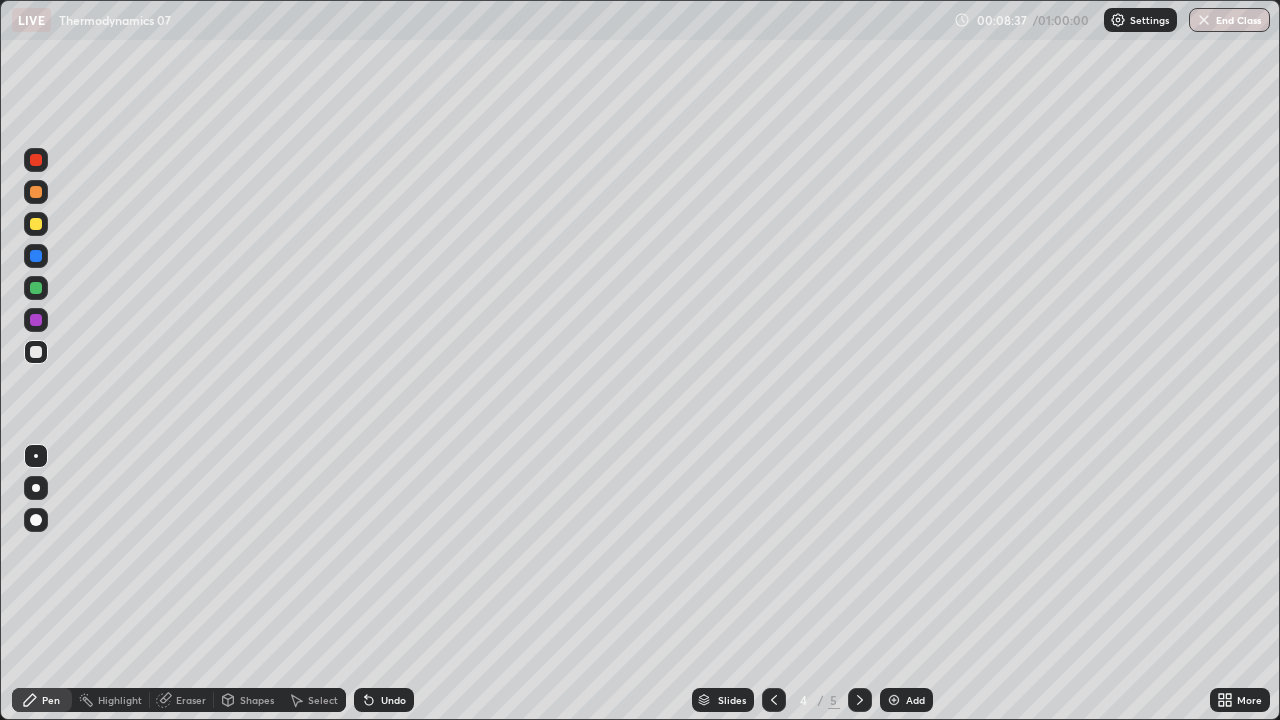 click at bounding box center (894, 700) 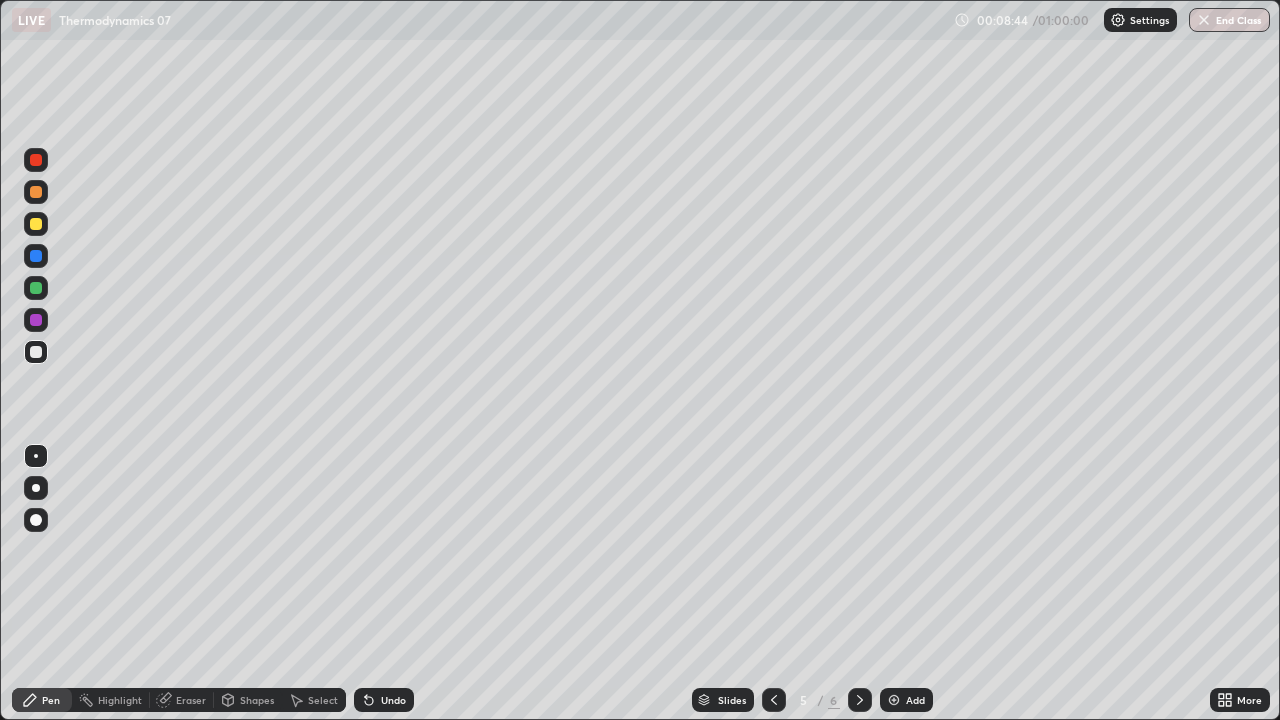click on "Eraser" at bounding box center (191, 700) 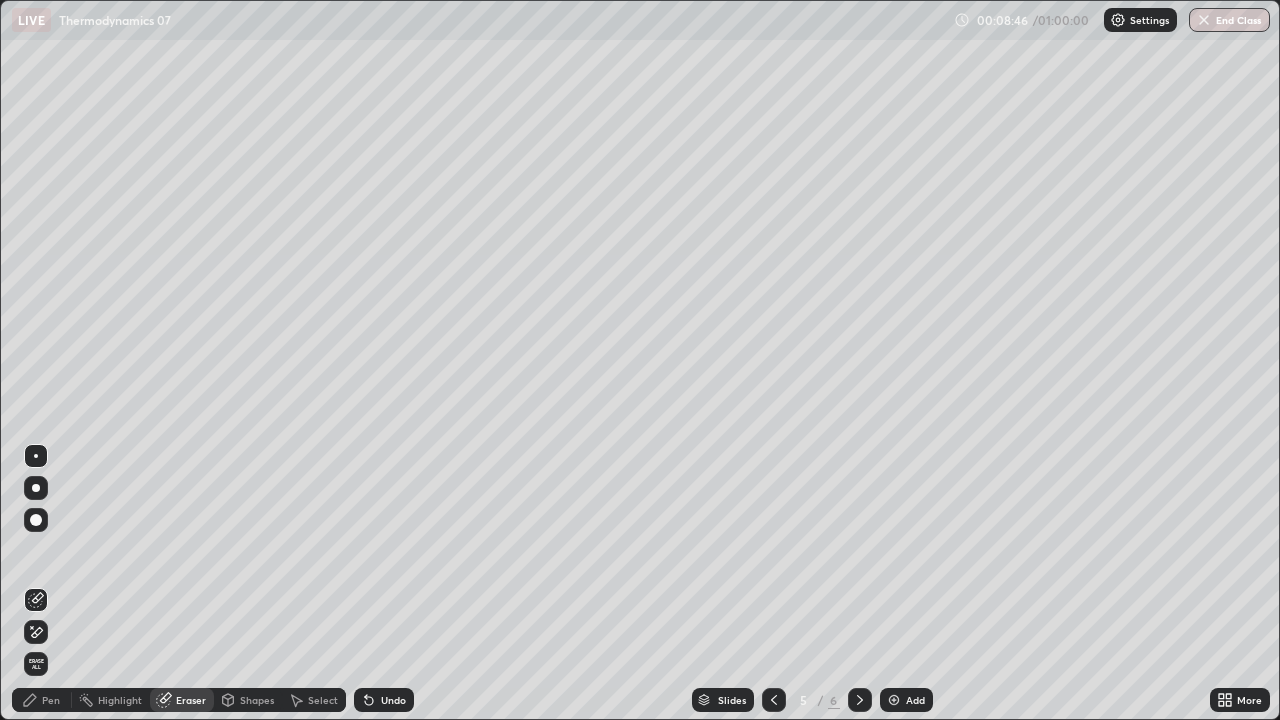 click on "Pen" at bounding box center (42, 700) 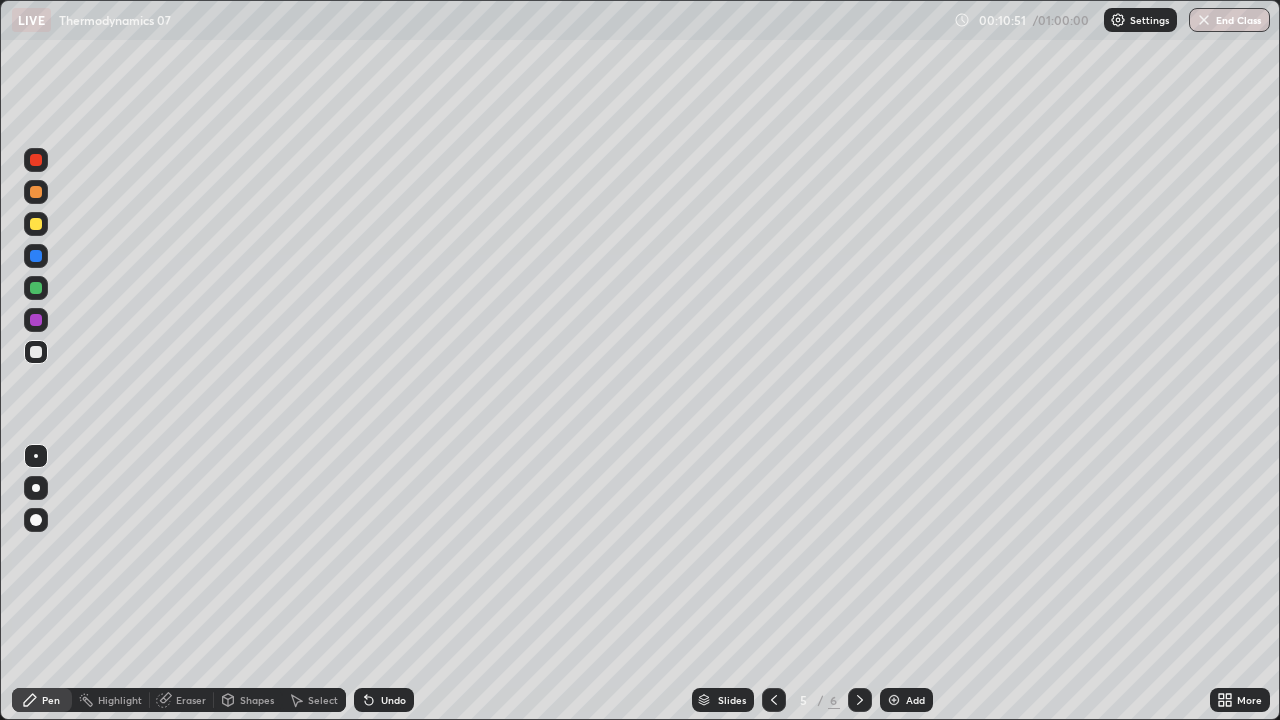 click on "Select" at bounding box center (323, 700) 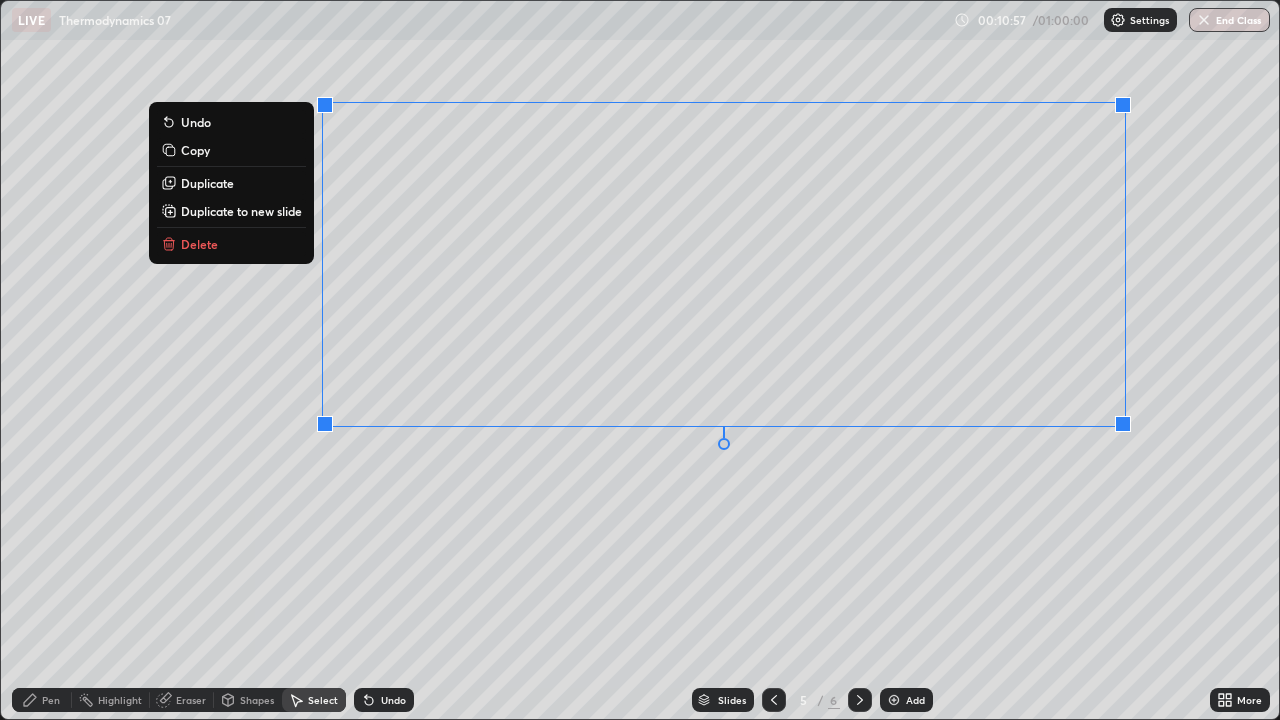 click on "0 ° Undo Copy Duplicate Duplicate to new slide Delete" at bounding box center (640, 360) 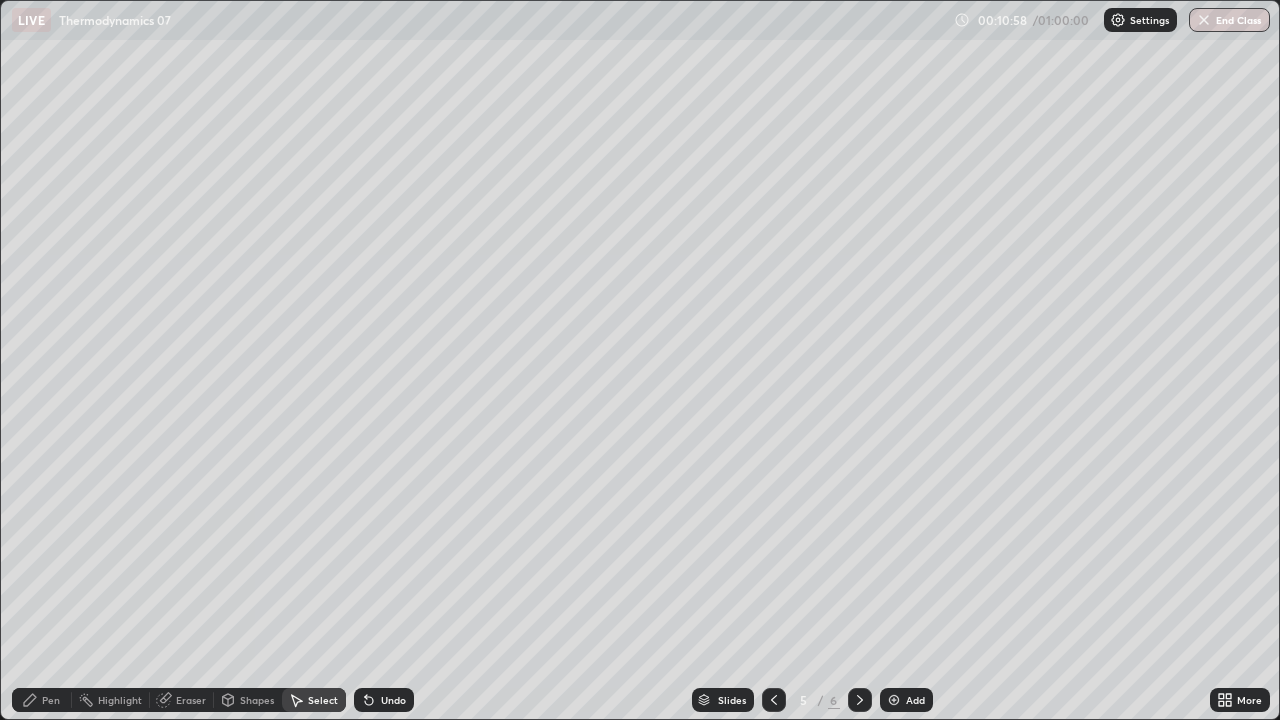 click on "Pen" at bounding box center (51, 700) 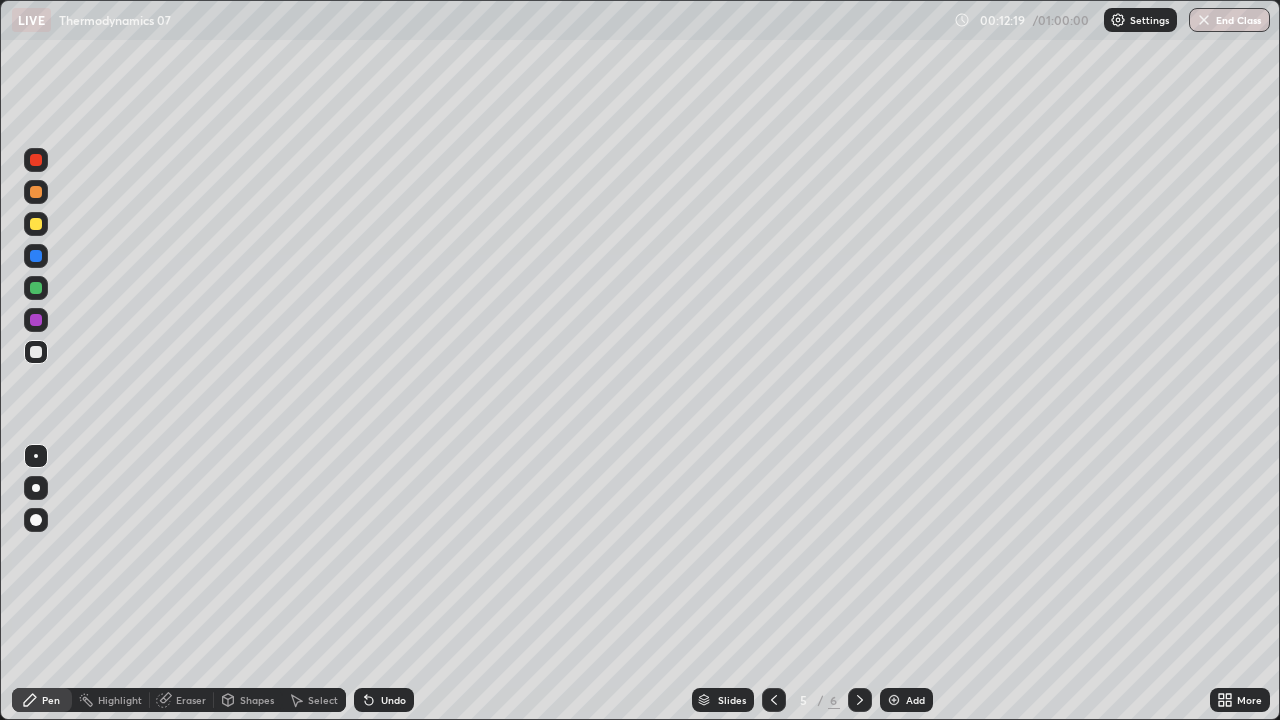click at bounding box center (894, 700) 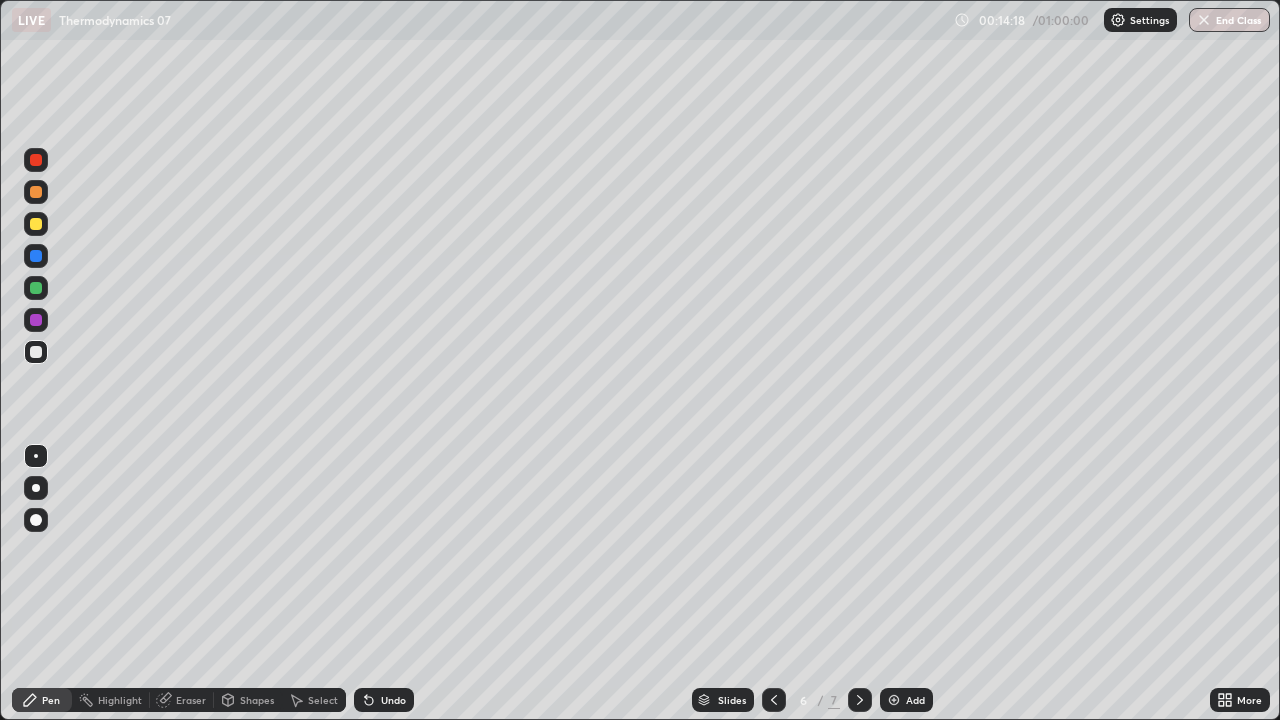 click on "Eraser" at bounding box center (191, 700) 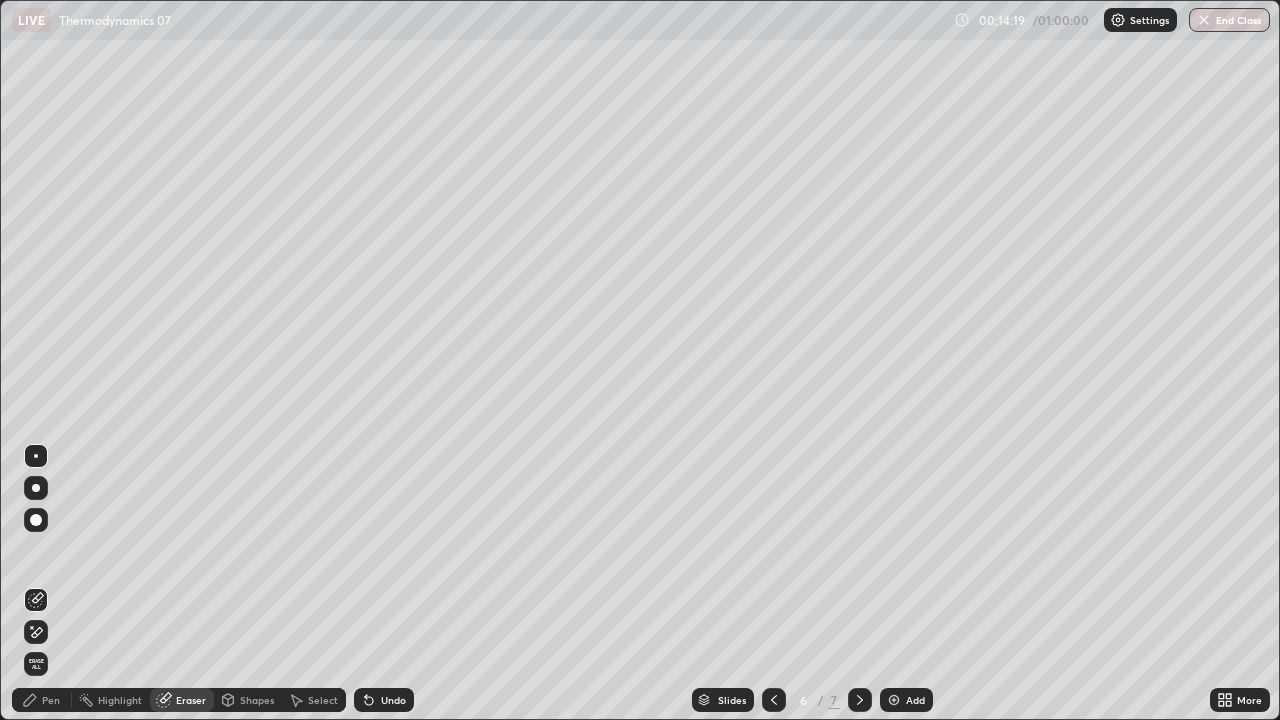 click on "Select" at bounding box center (323, 700) 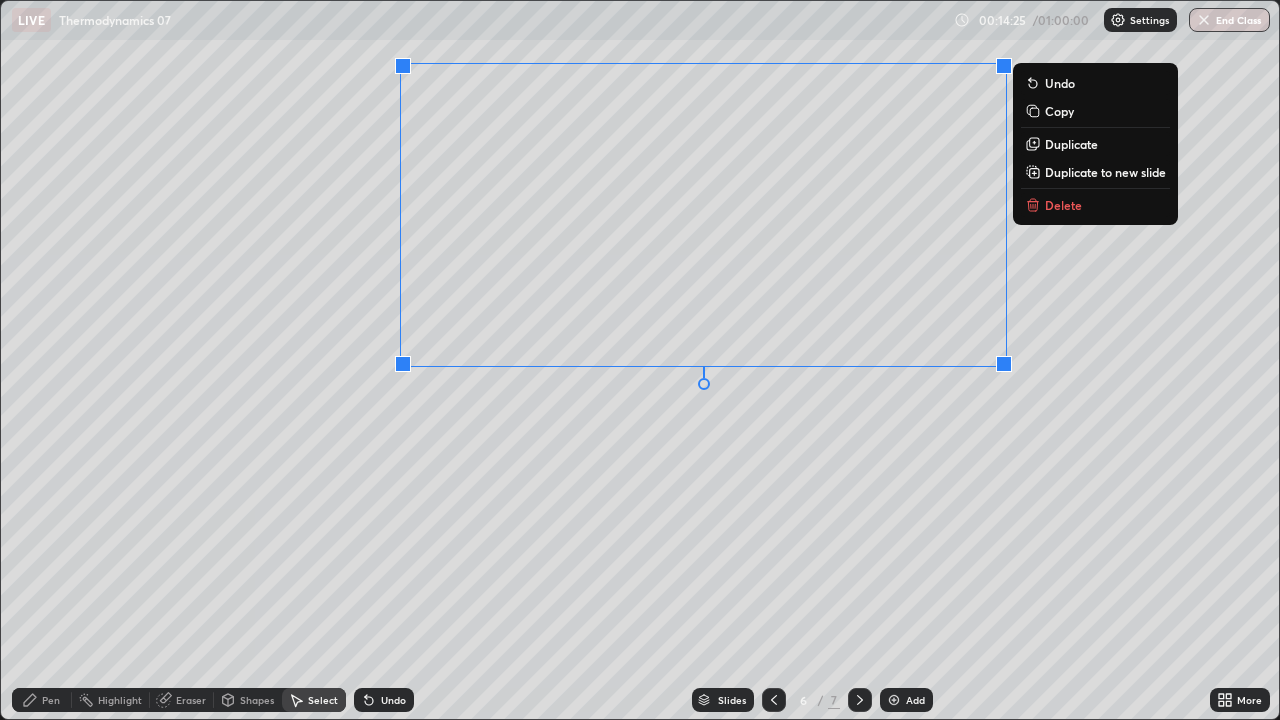 click on "0 ° Undo Copy Duplicate Duplicate to new slide Delete" at bounding box center [640, 360] 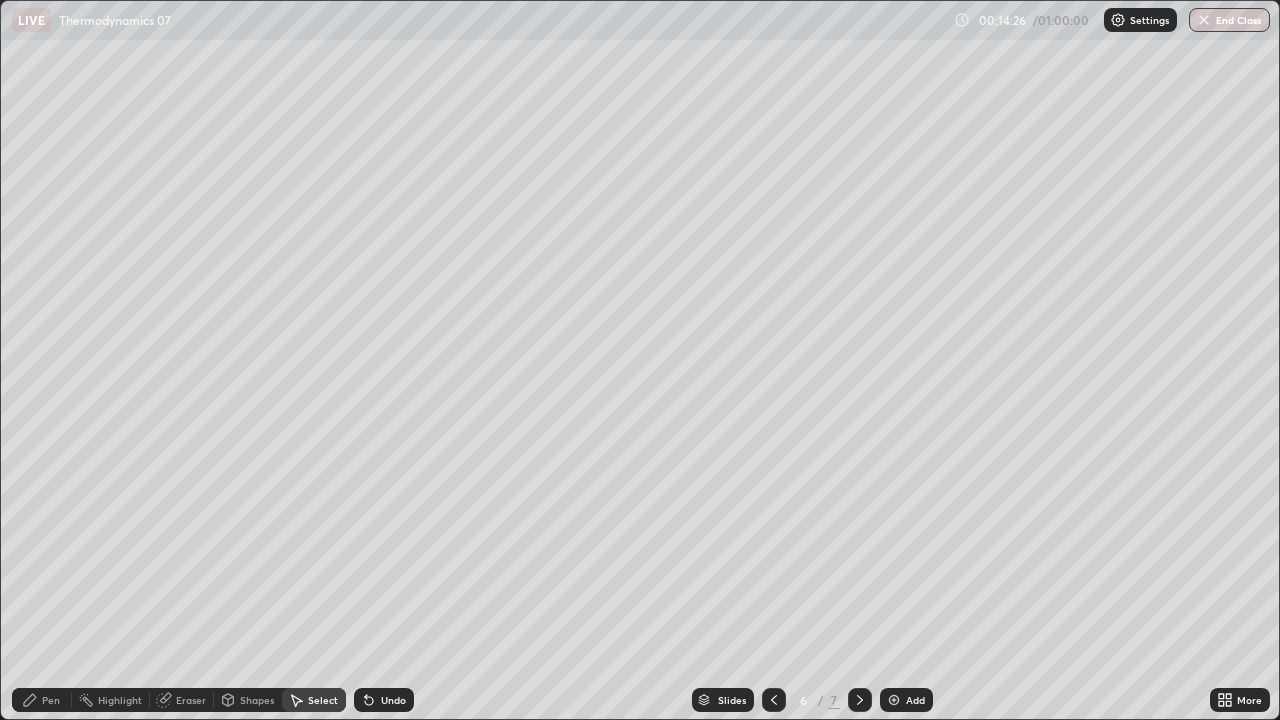 click on "Pen" at bounding box center [42, 700] 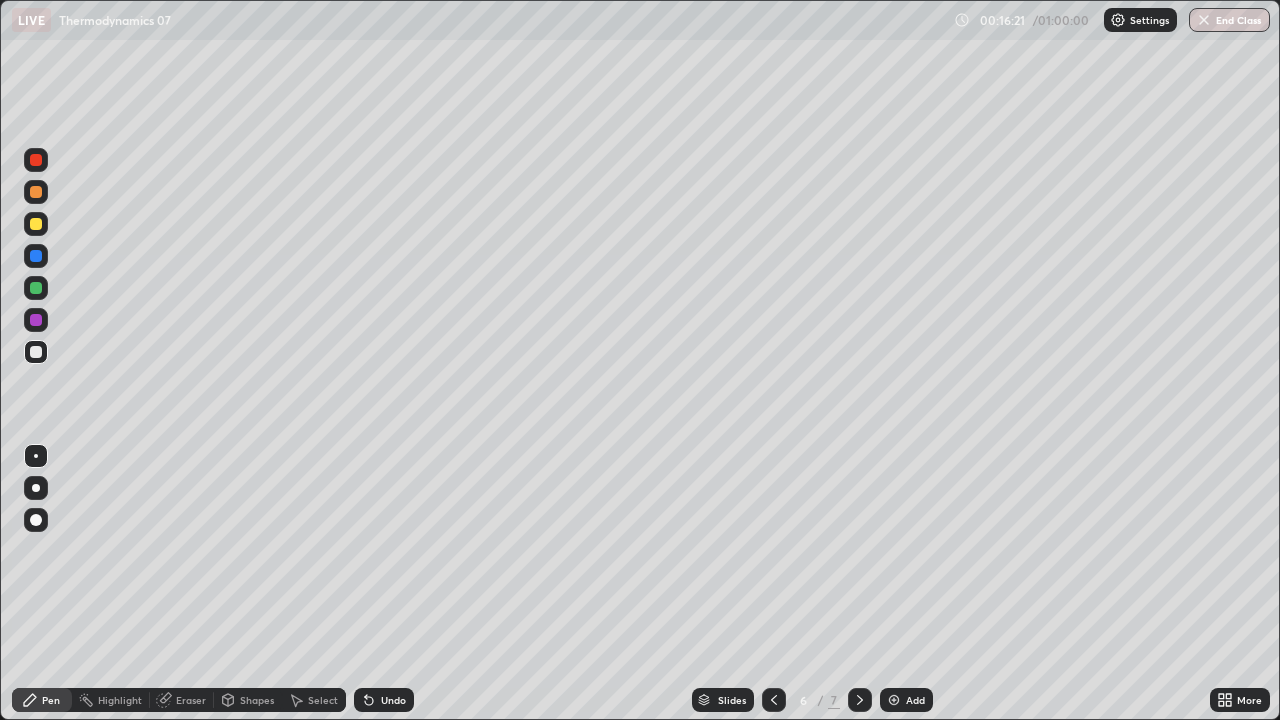 click on "Select" at bounding box center (314, 700) 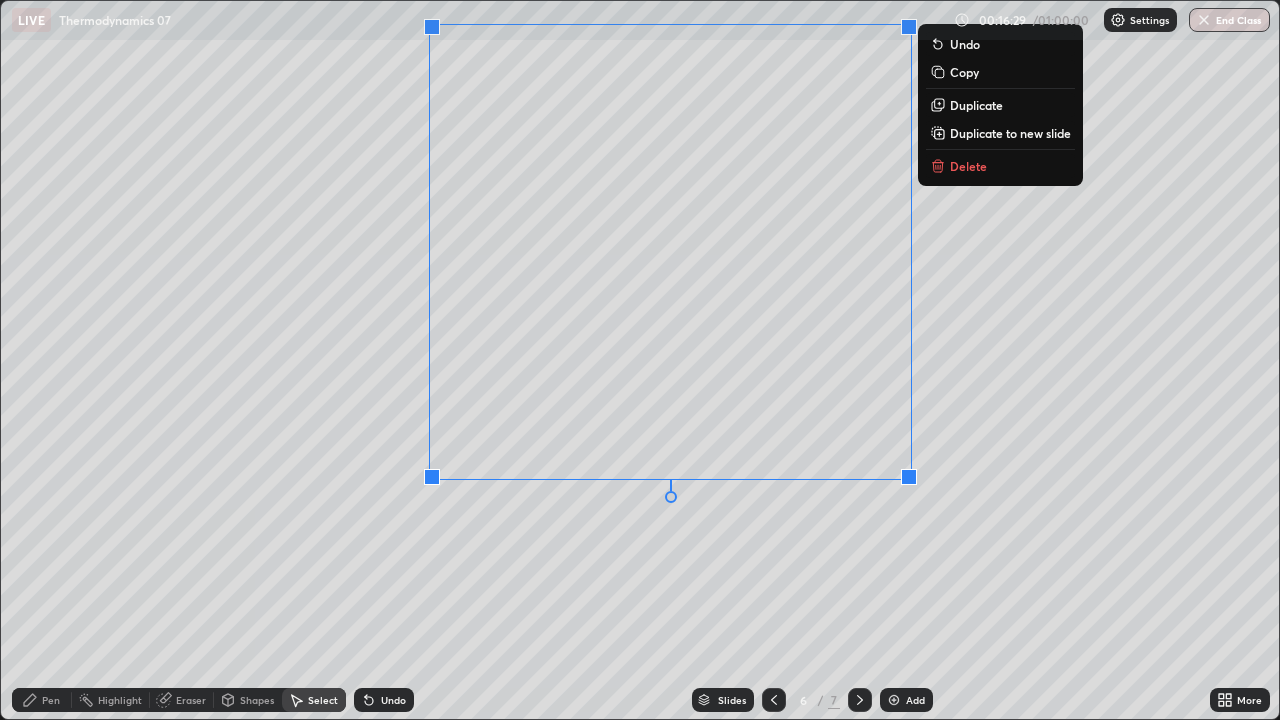 click on "0 ° Undo Copy Duplicate Duplicate to new slide Delete" at bounding box center [640, 360] 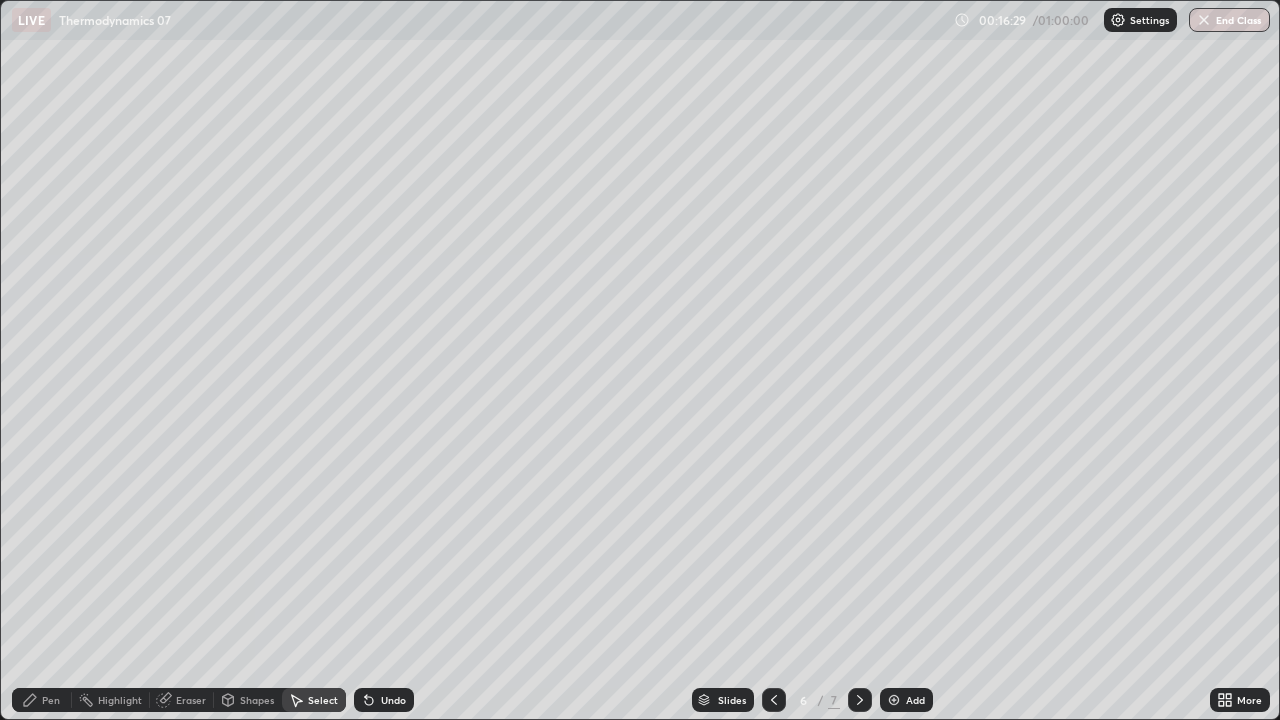 click on "Pen" at bounding box center (42, 700) 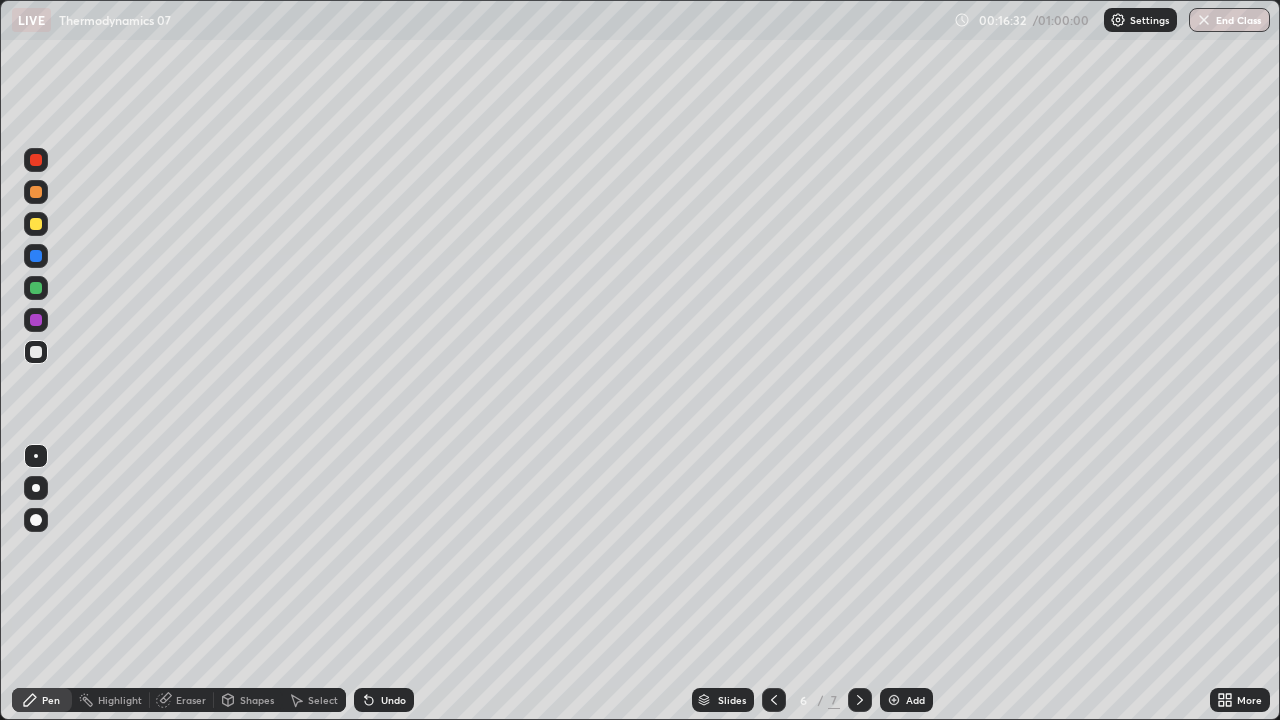 click on "Eraser" at bounding box center [191, 700] 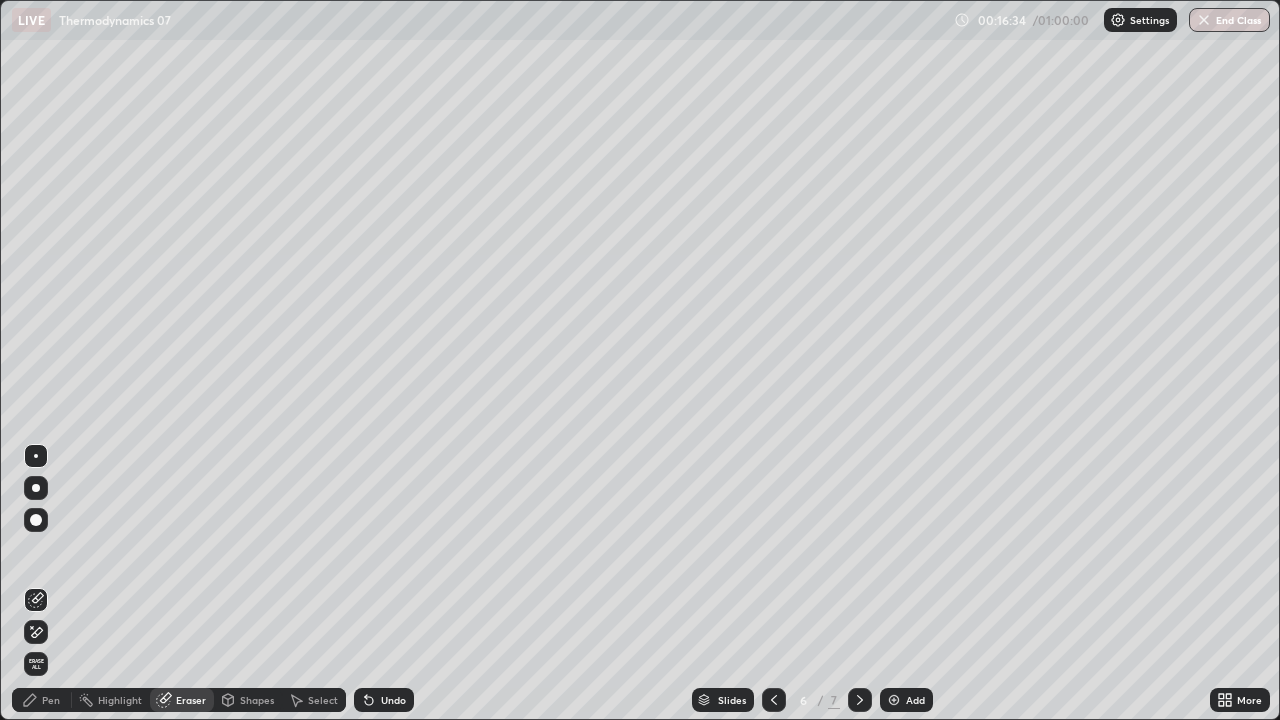 click on "Pen" at bounding box center [51, 700] 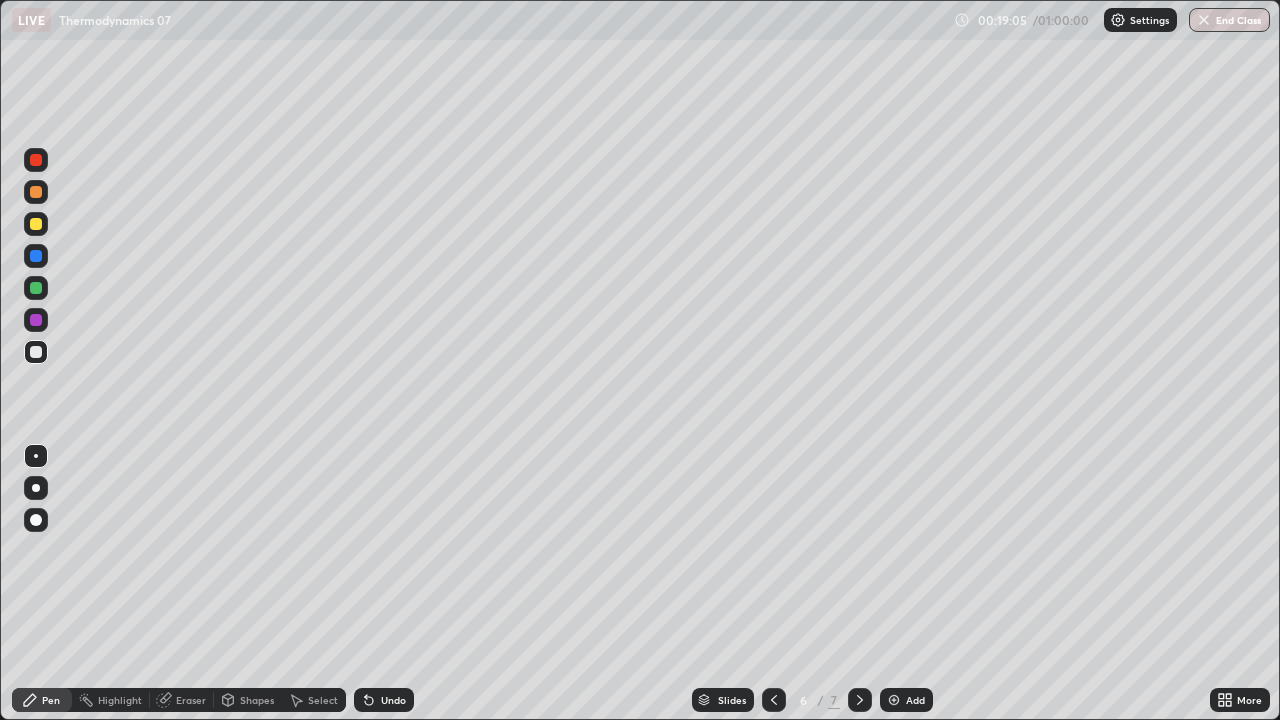 click at bounding box center [894, 700] 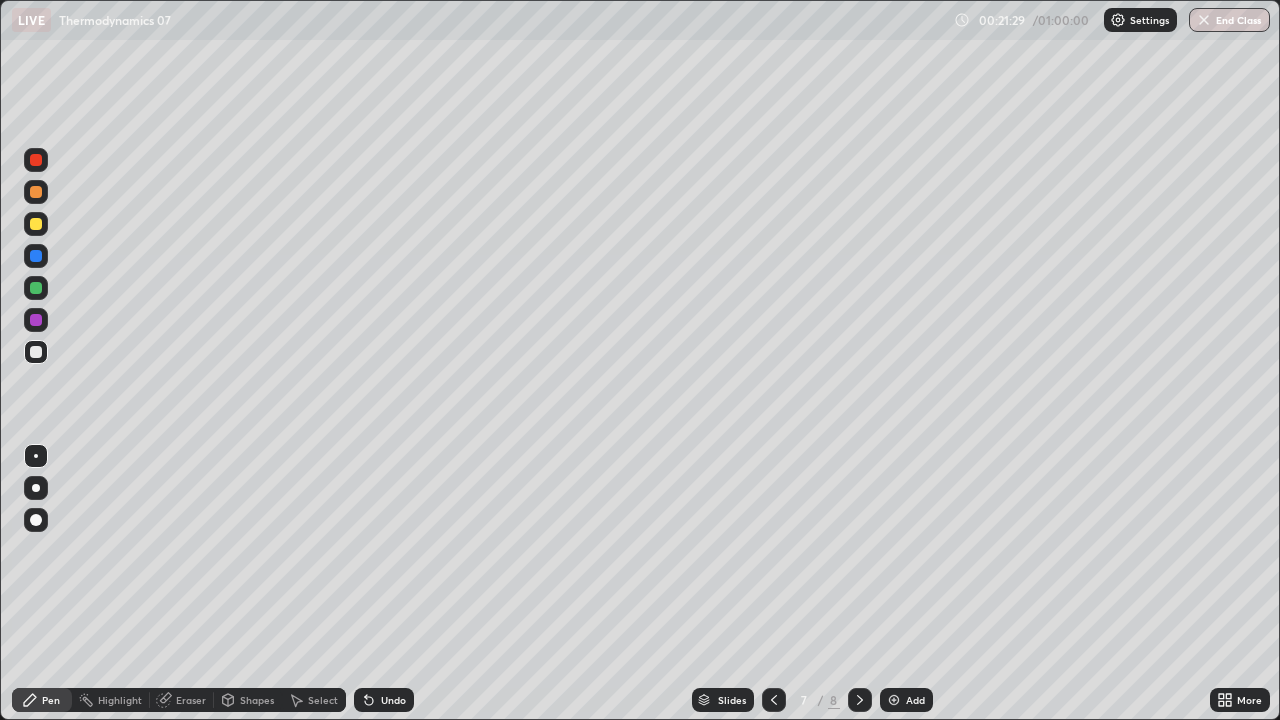 click at bounding box center (894, 700) 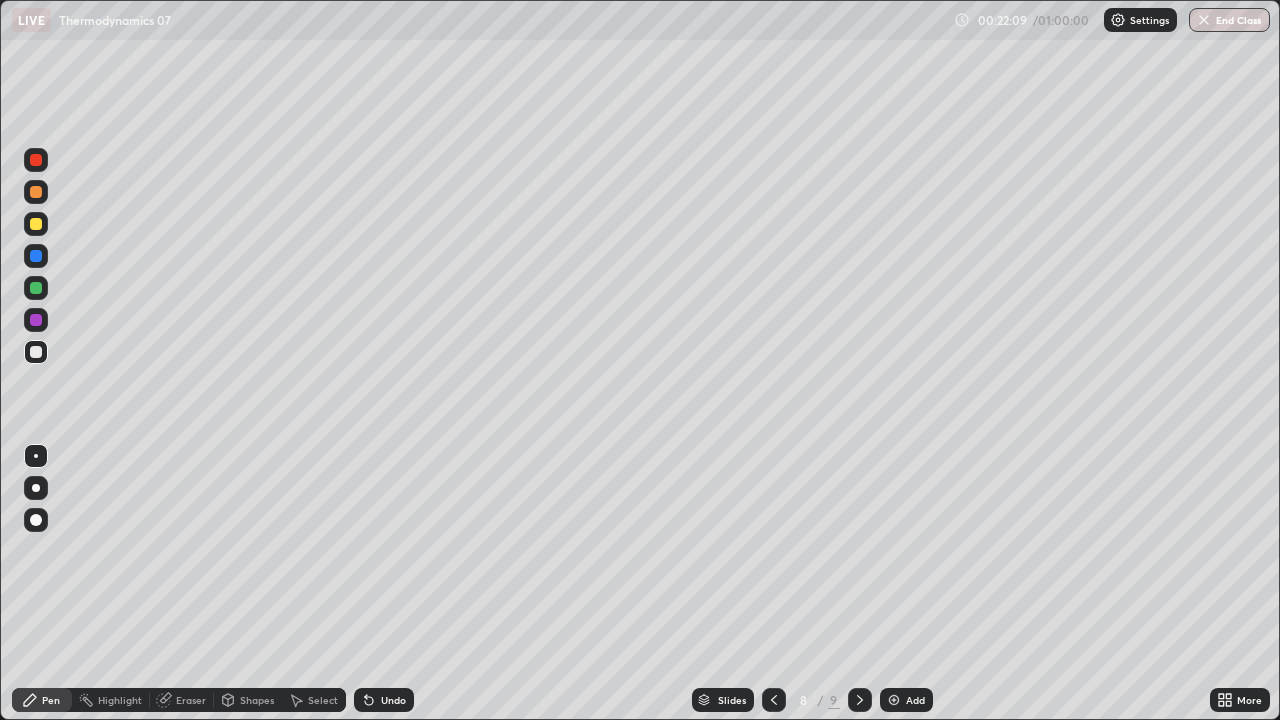 click on "Eraser" at bounding box center [191, 700] 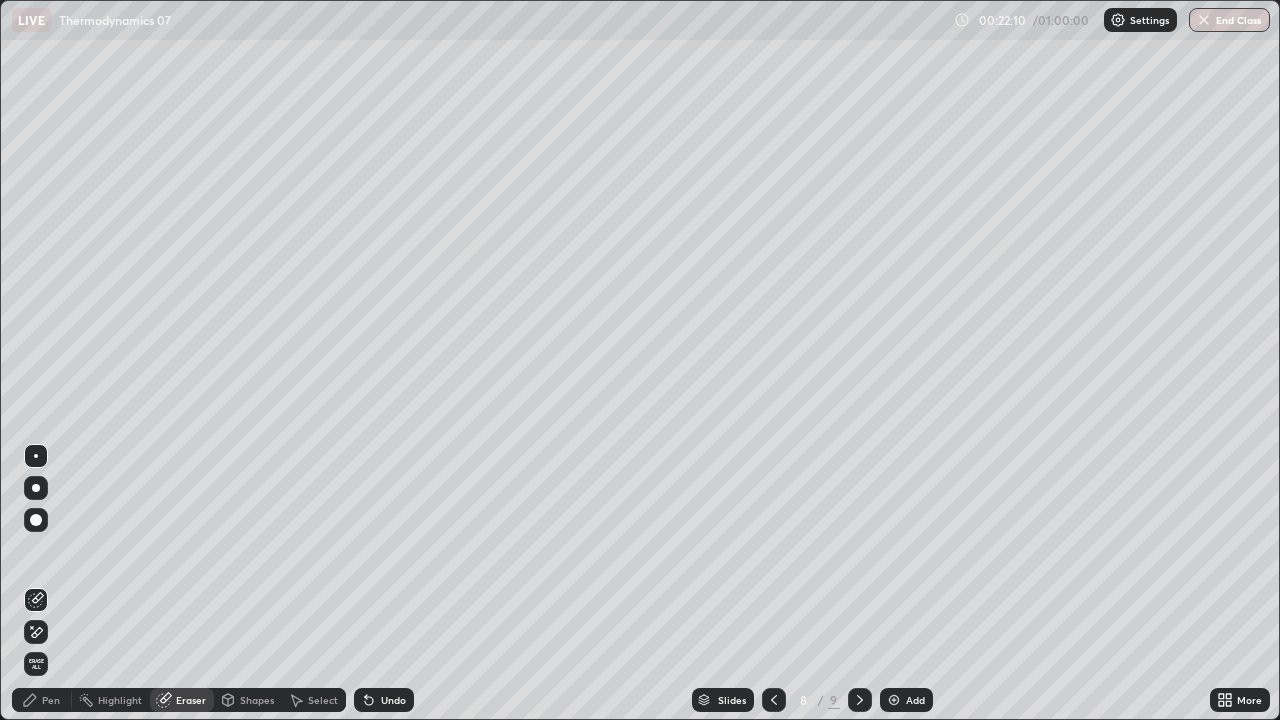 click on "Pen" at bounding box center (51, 700) 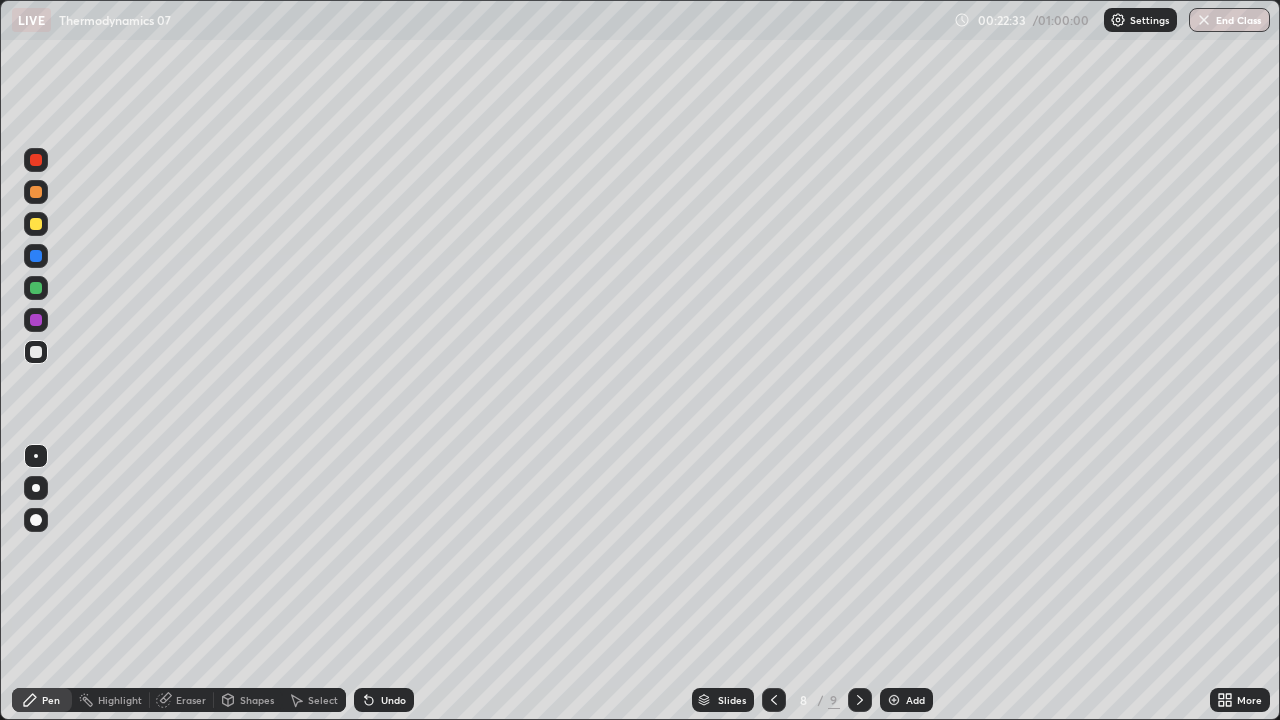 click on "Select" at bounding box center (323, 700) 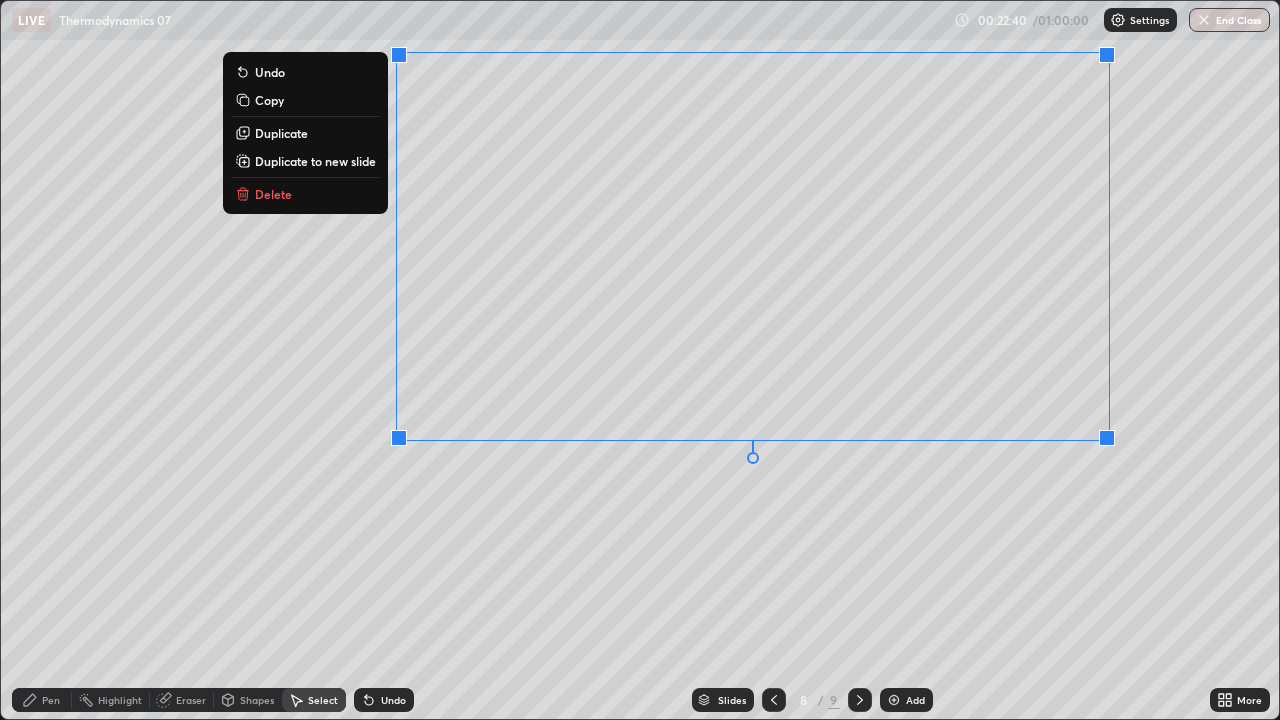 click on "0 ° Undo Copy Duplicate Duplicate to new slide Delete" at bounding box center (640, 360) 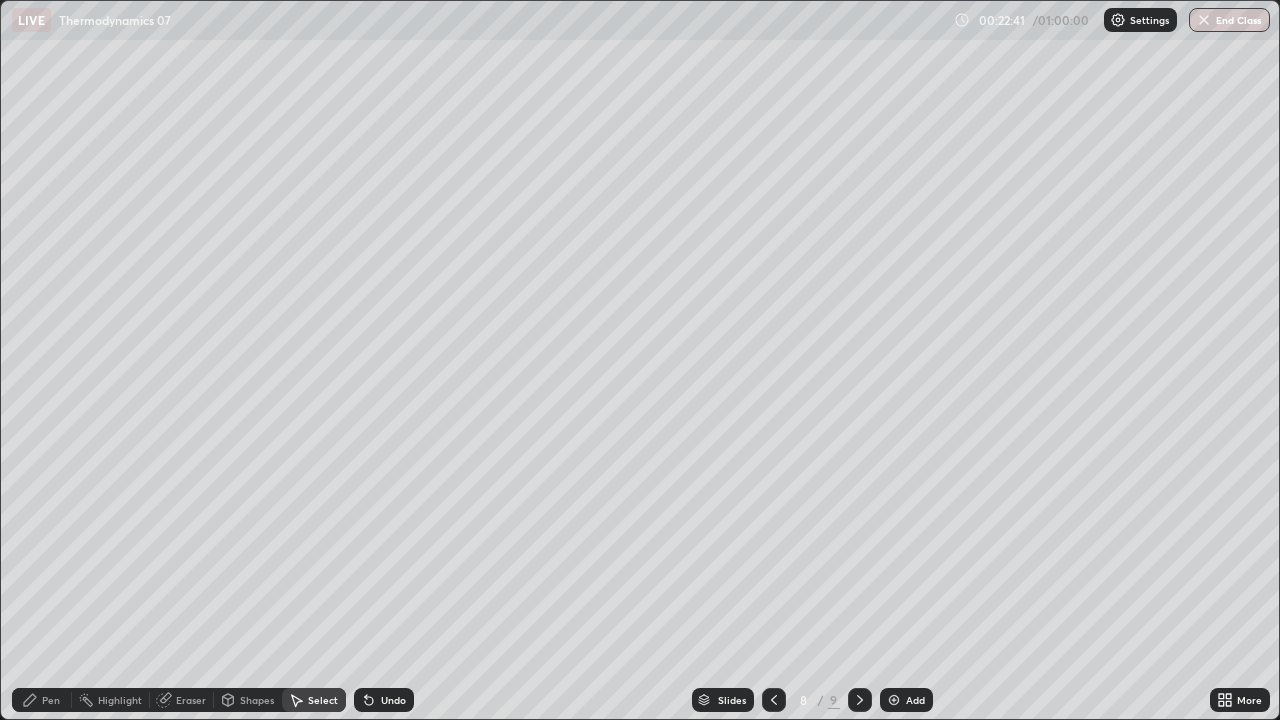 click on "Pen" at bounding box center [51, 700] 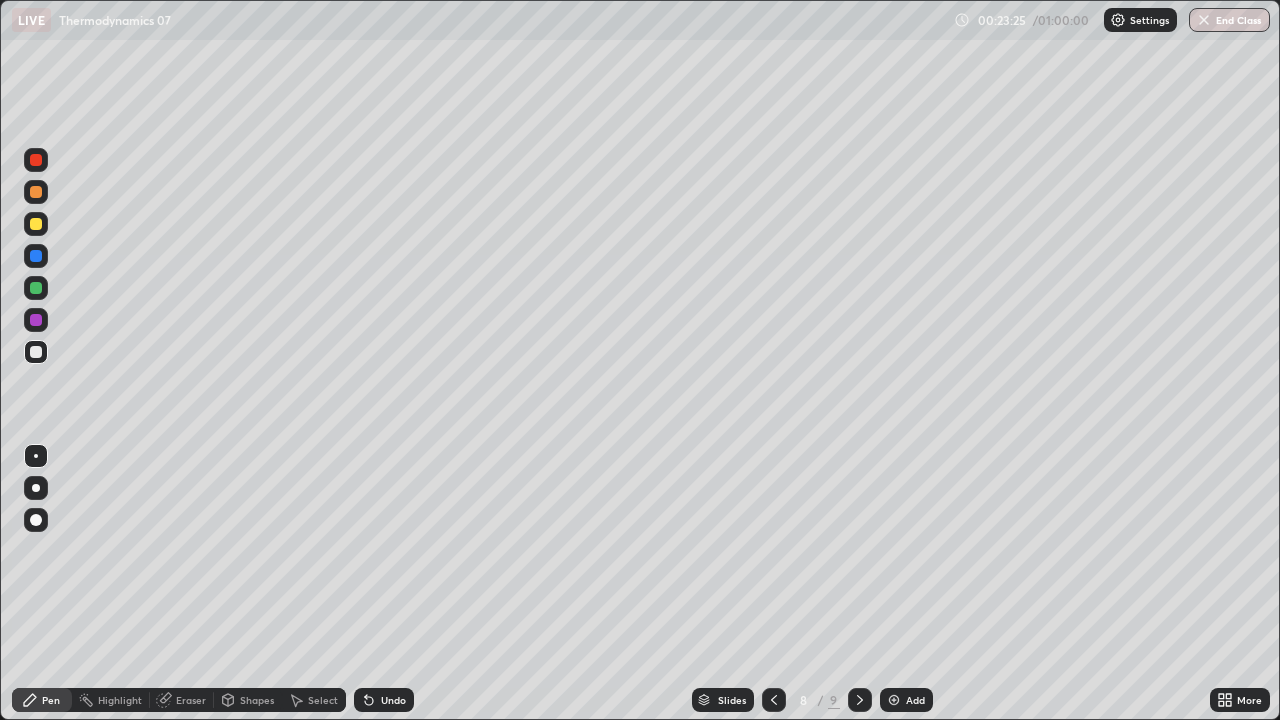 click on "Select" at bounding box center [323, 700] 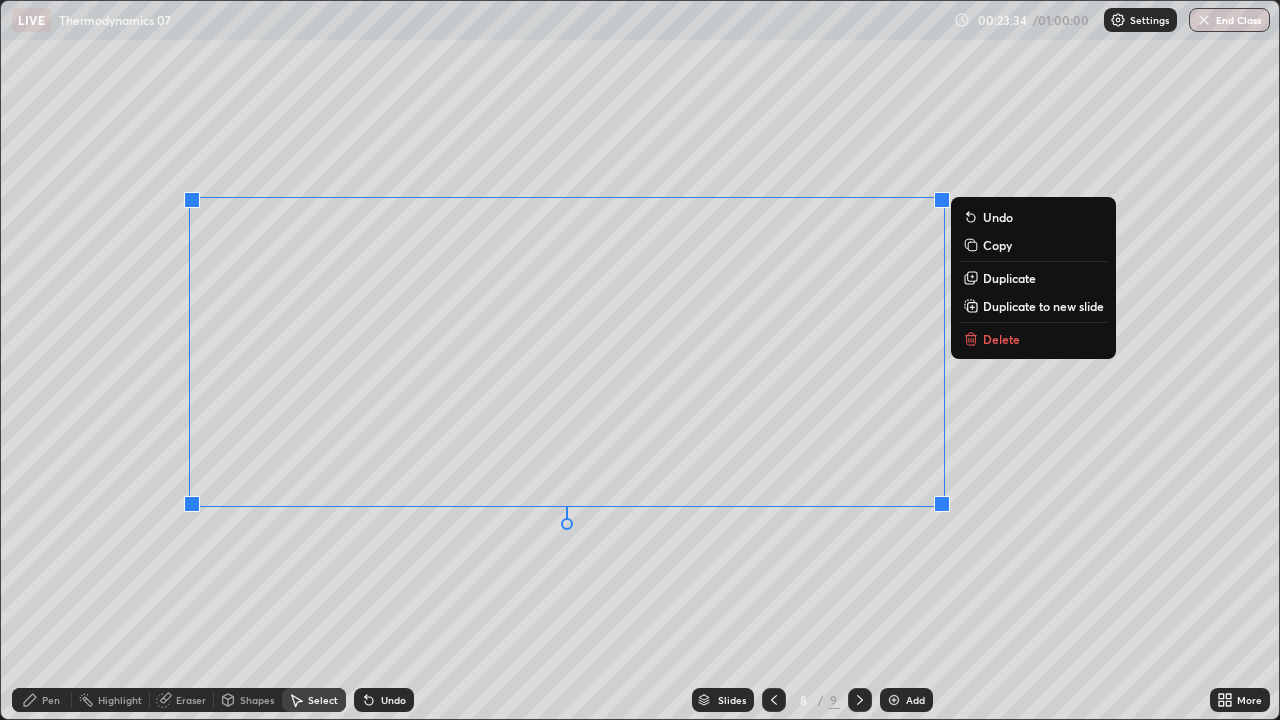 click on "0 ° Undo Copy Duplicate Duplicate to new slide Delete" at bounding box center (640, 360) 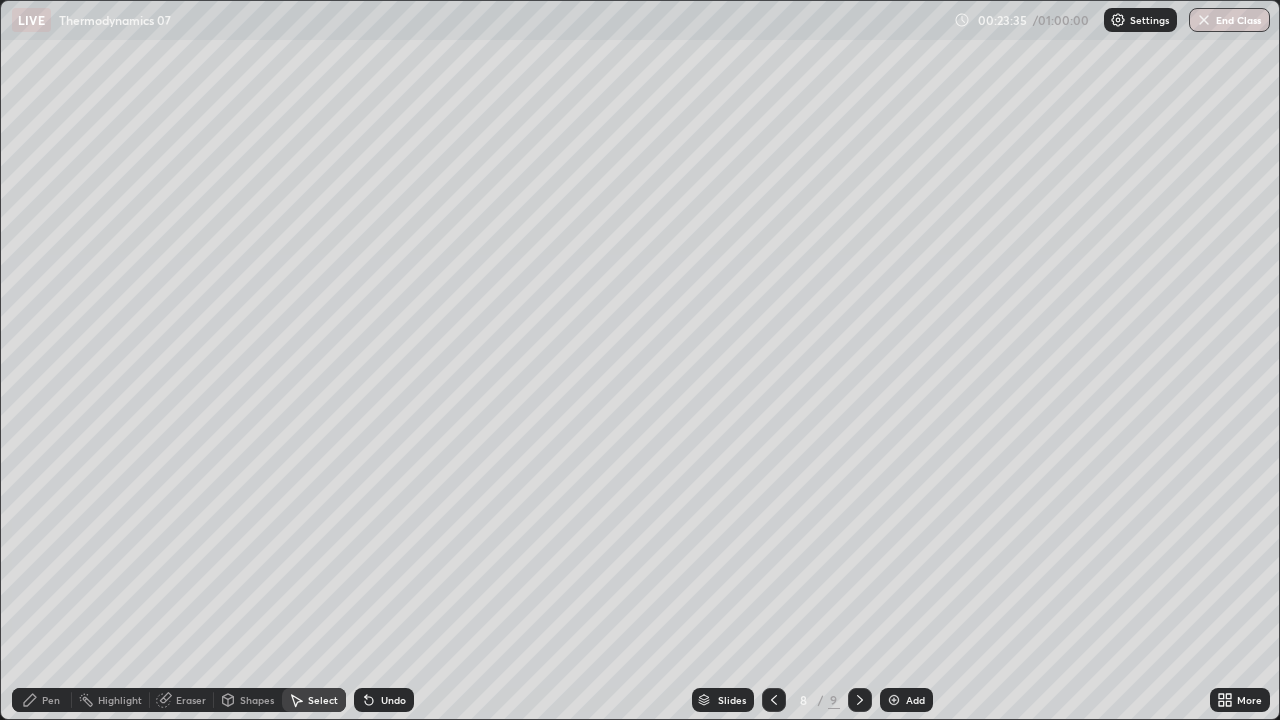 click on "Pen" at bounding box center (51, 700) 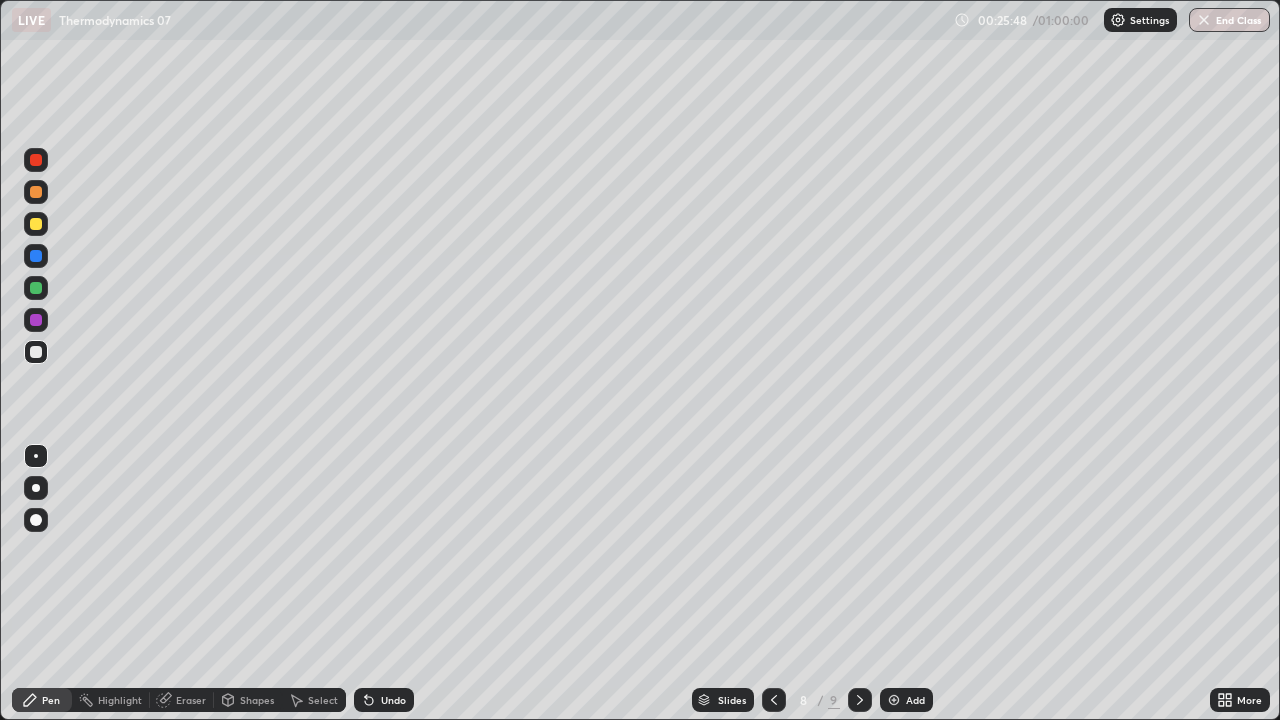 click at bounding box center (894, 700) 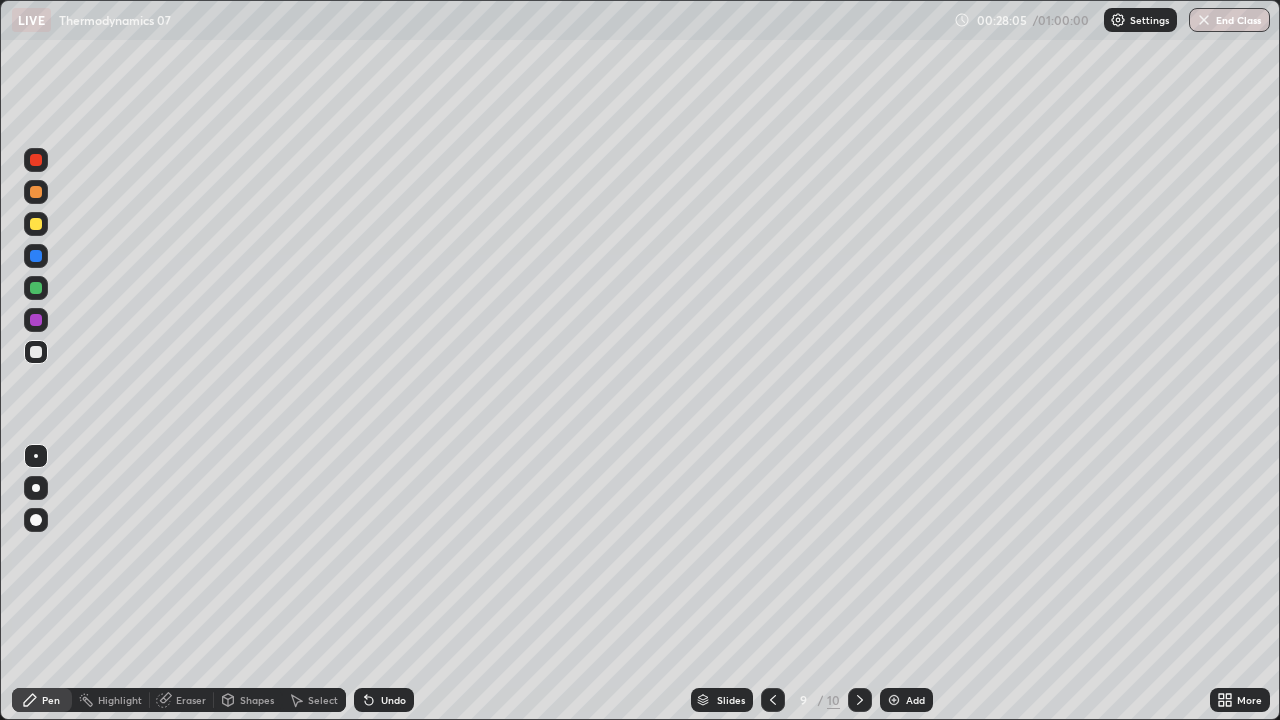 click on "Select" at bounding box center [323, 700] 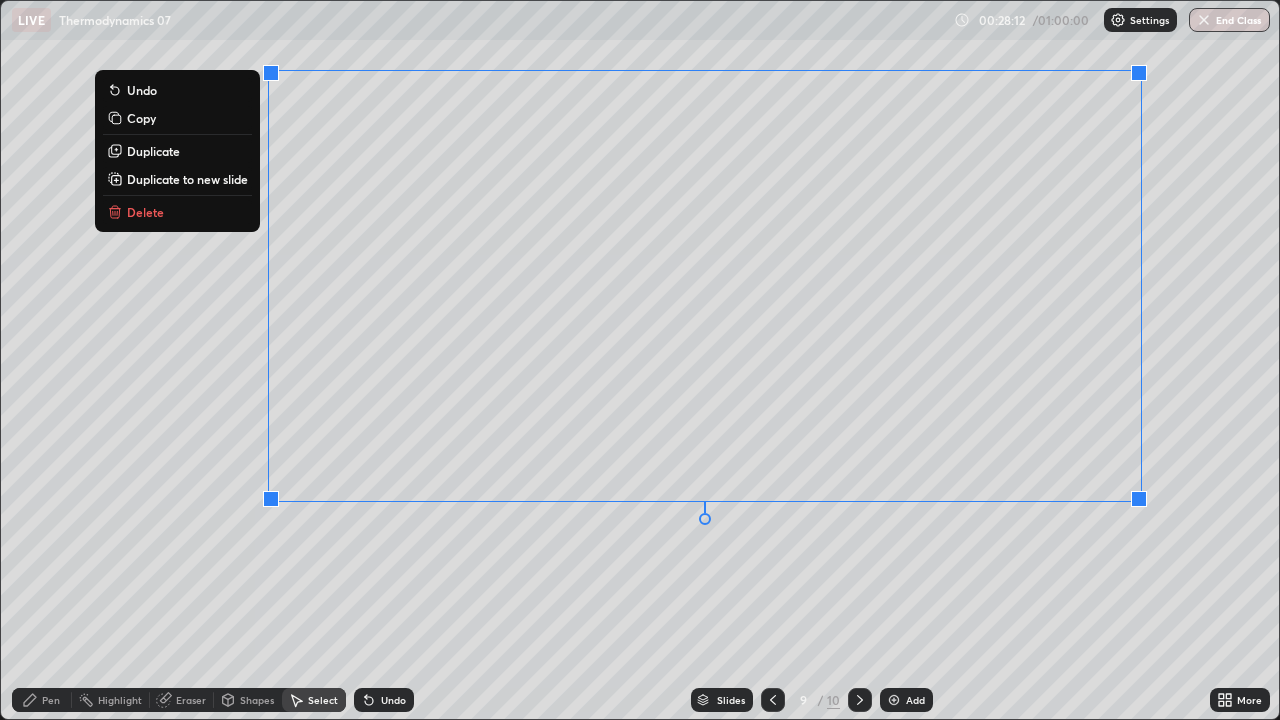 click on "0 ° Undo Copy Duplicate Duplicate to new slide Delete" at bounding box center [640, 360] 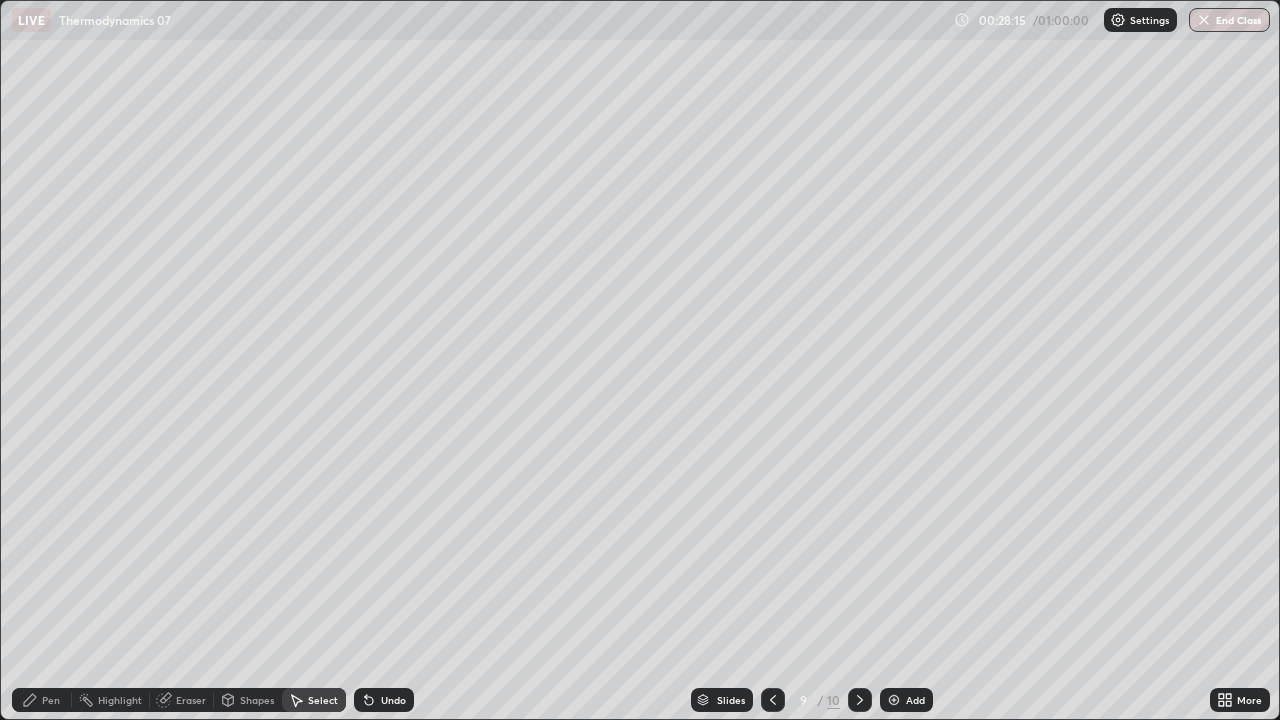 click on "Pen" at bounding box center [51, 700] 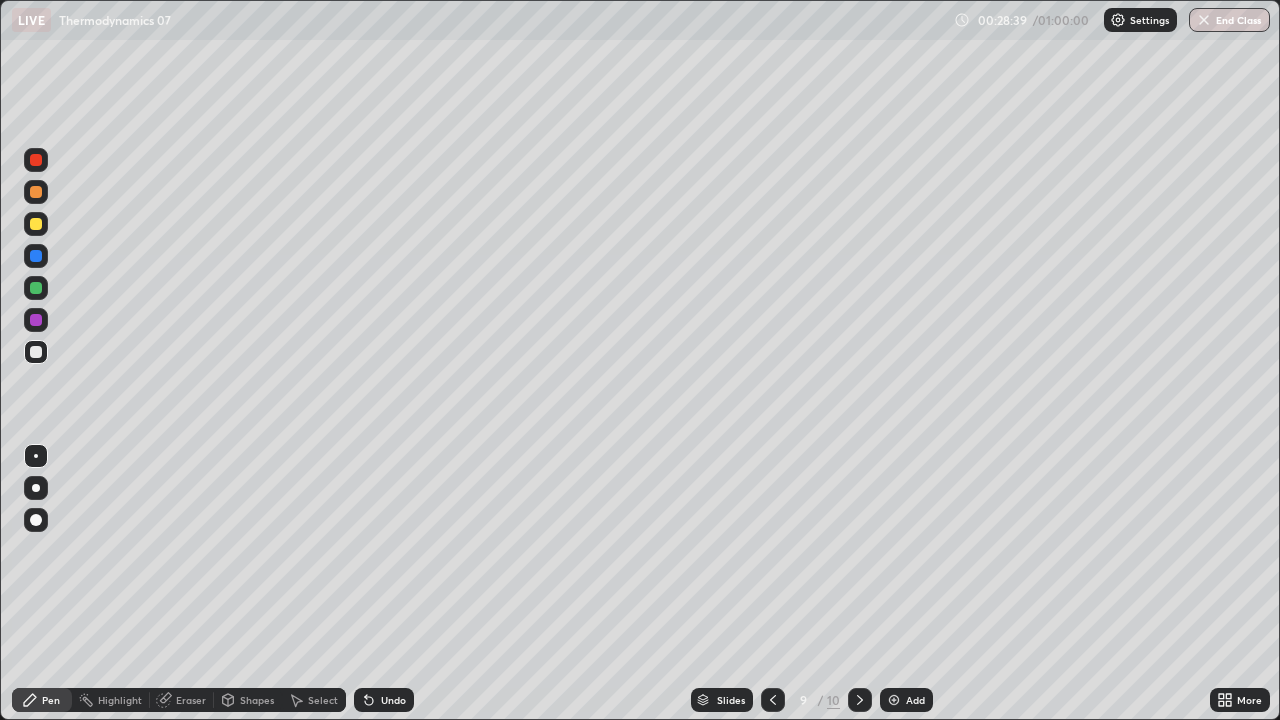 click on "Eraser" at bounding box center (191, 700) 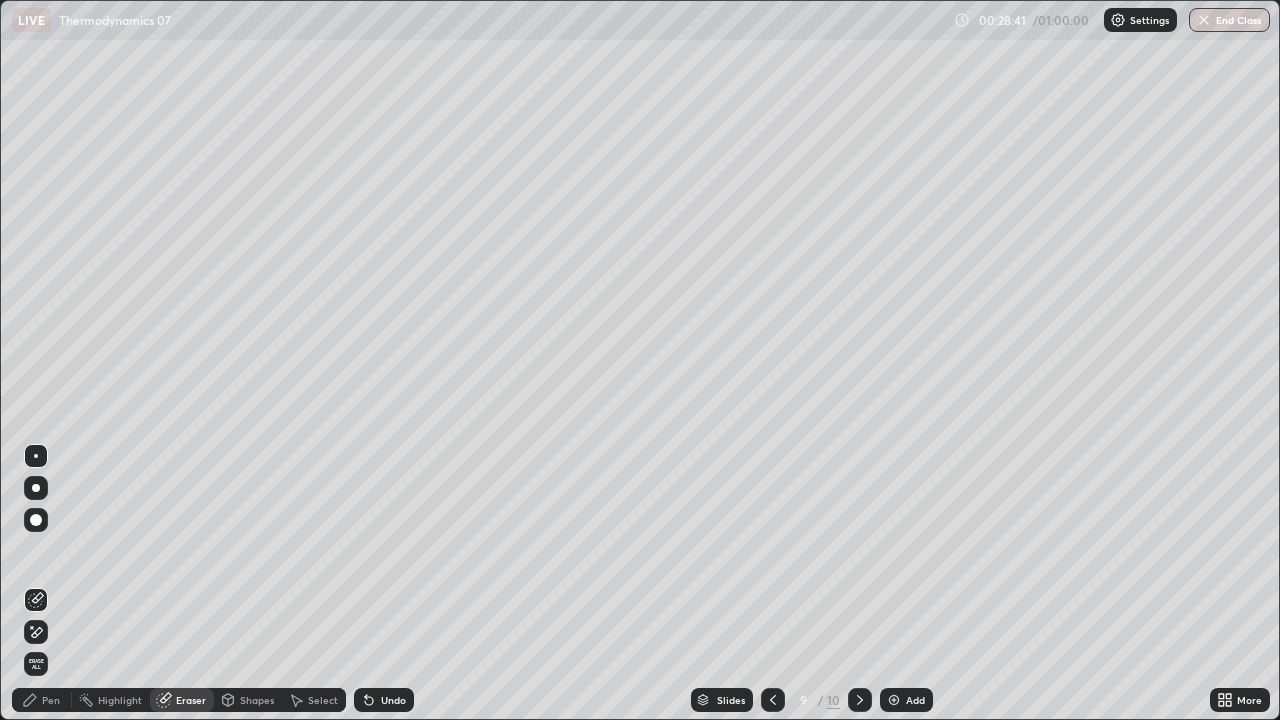 click on "Pen" at bounding box center (51, 700) 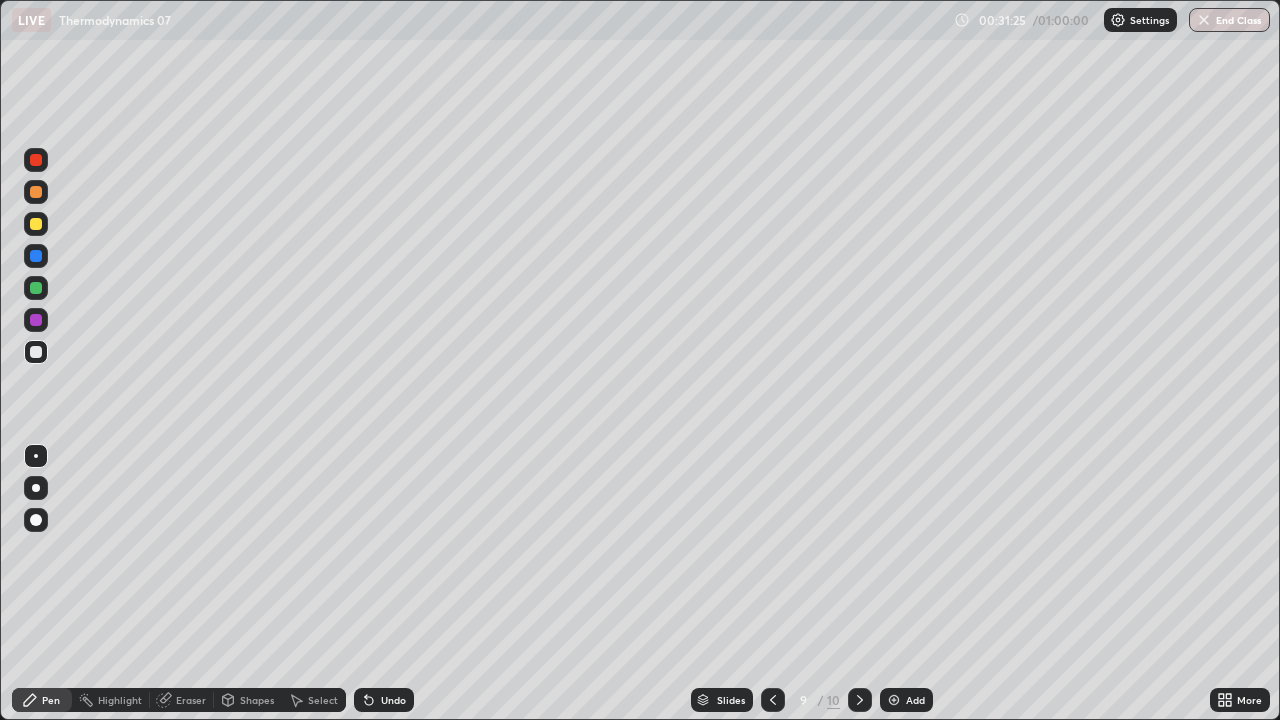 click at bounding box center (894, 700) 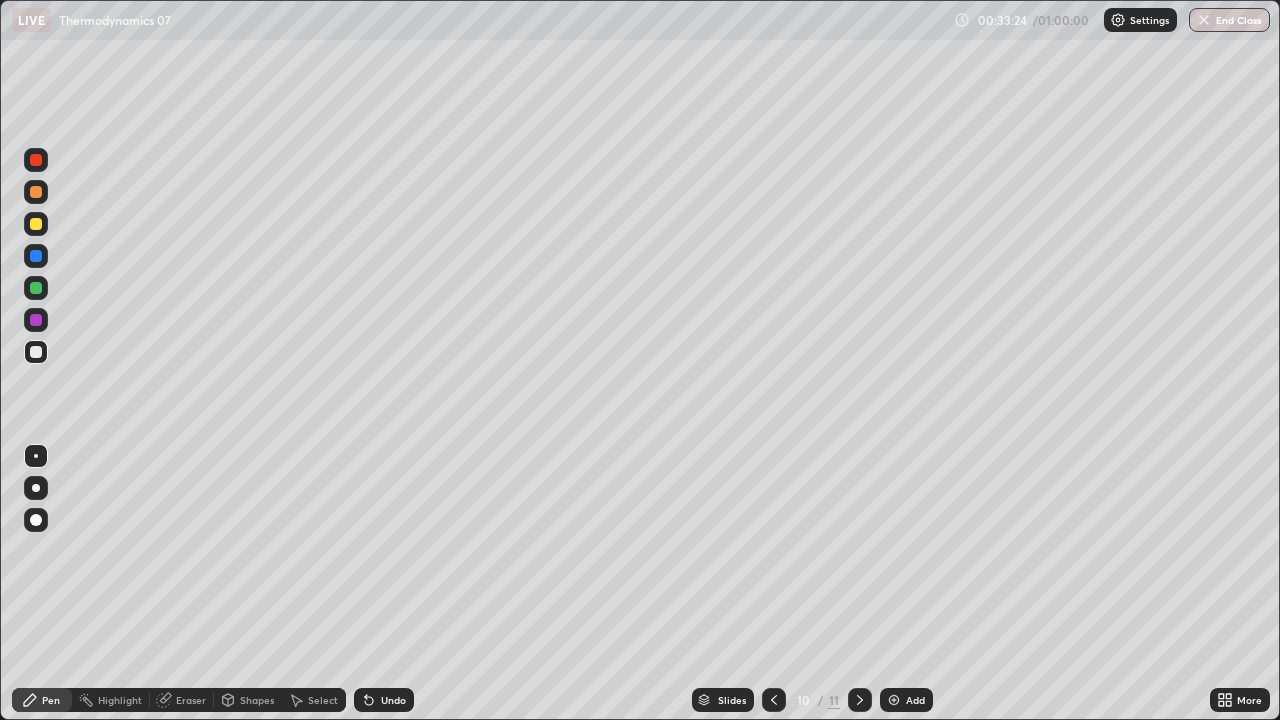 click at bounding box center (894, 700) 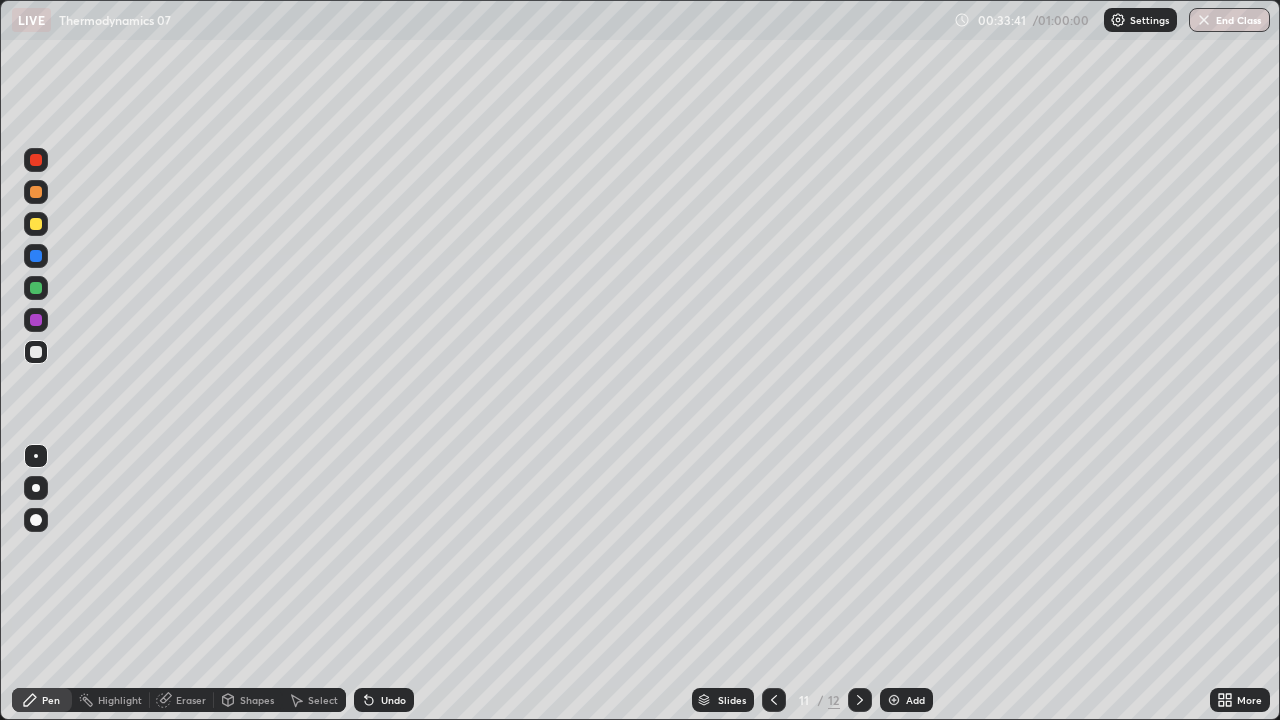 click on "Eraser" at bounding box center [191, 700] 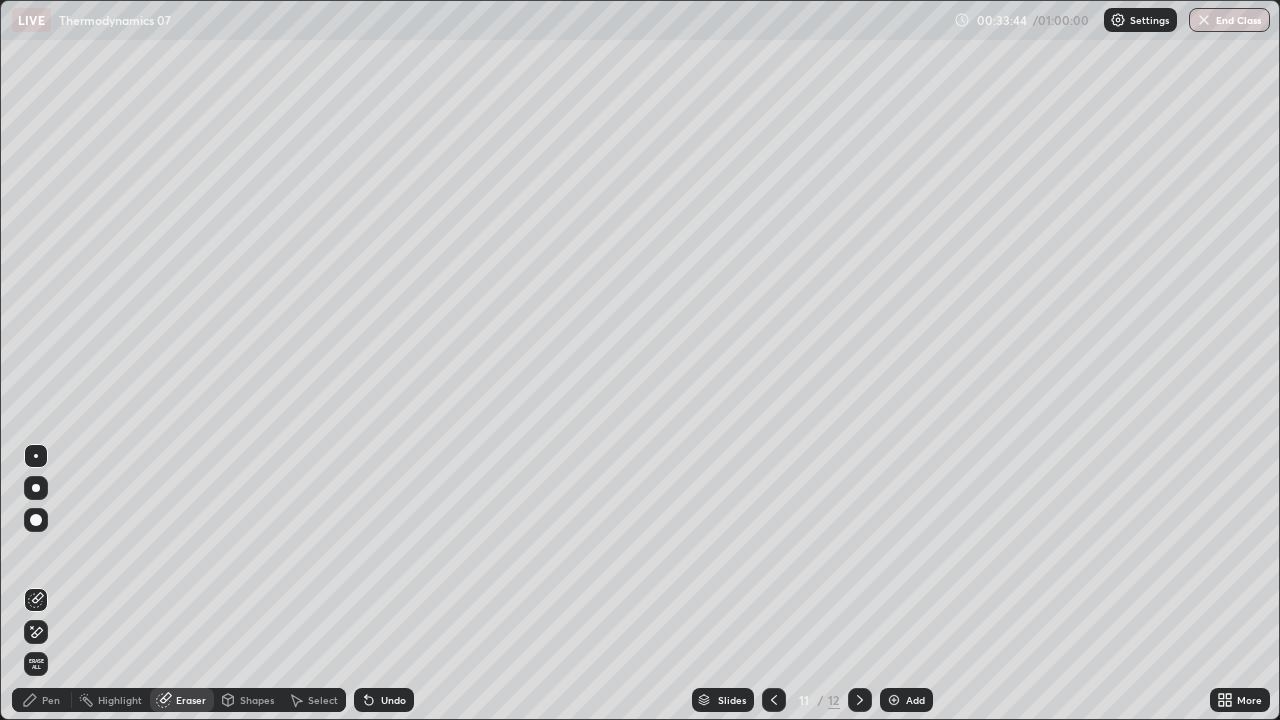 click on "Pen" at bounding box center (51, 700) 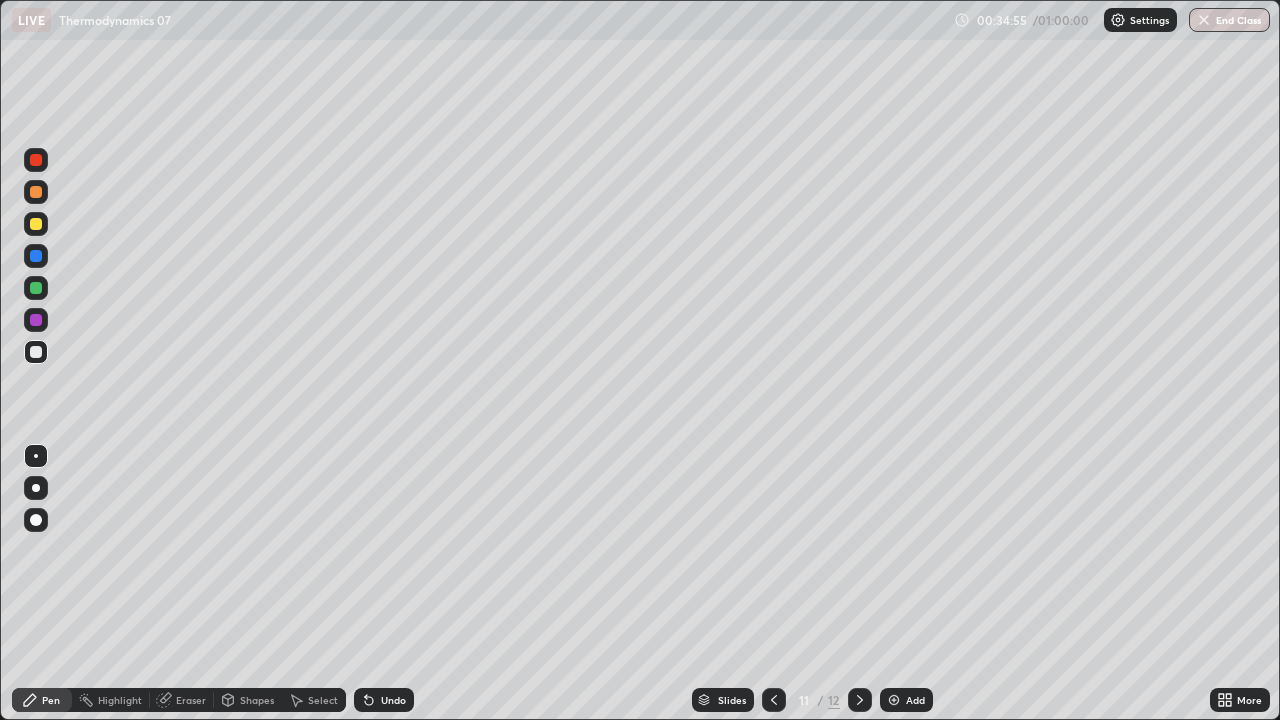 click on "Eraser" at bounding box center [191, 700] 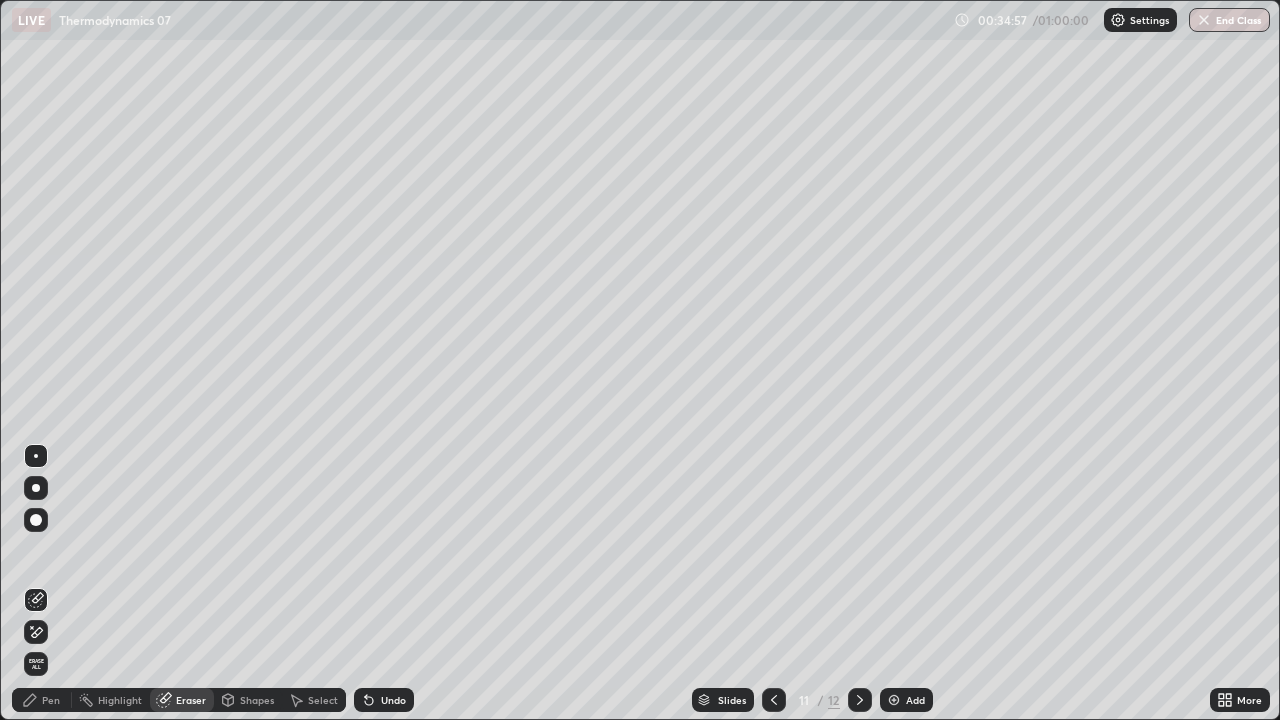 click on "Pen" at bounding box center (42, 700) 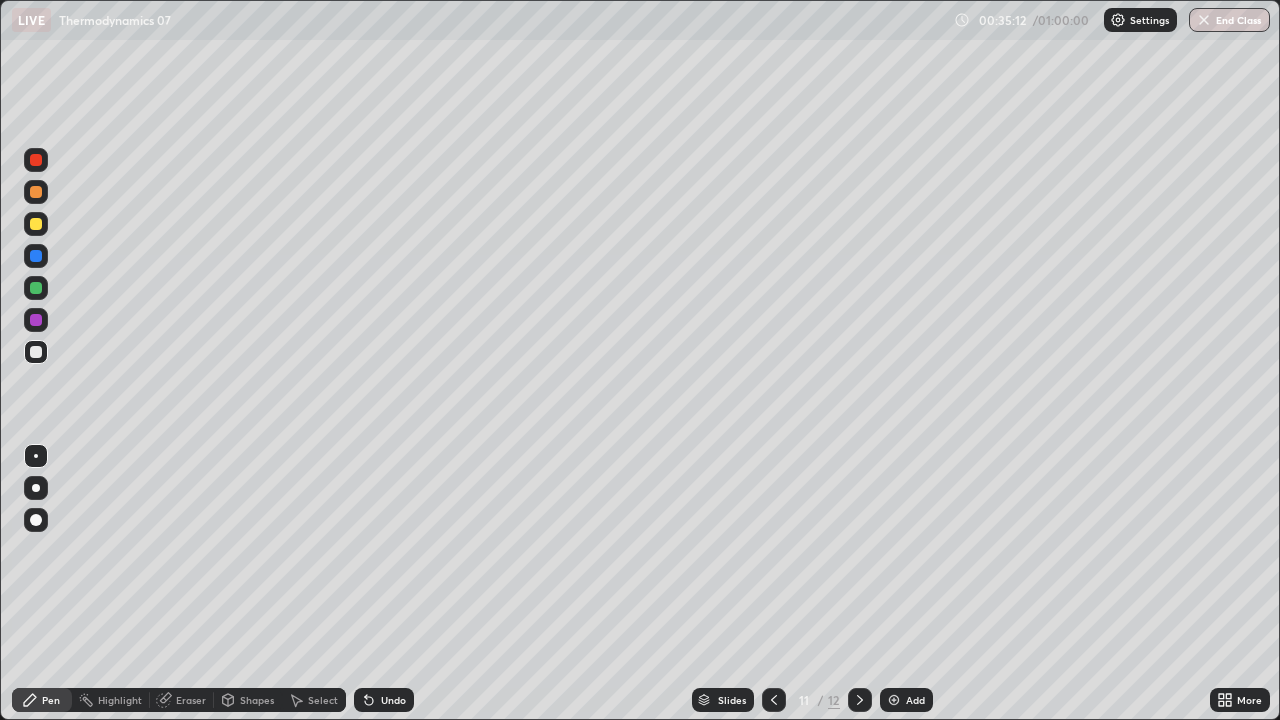 click on "Eraser" at bounding box center (191, 700) 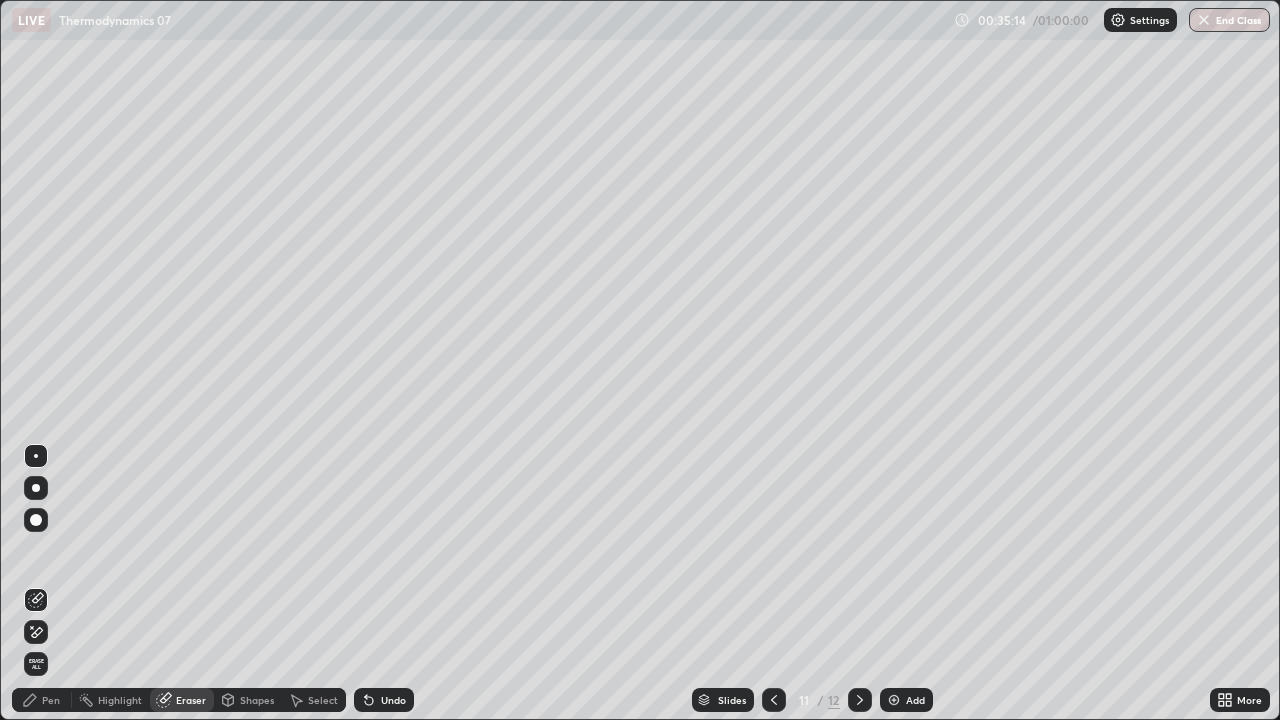 click on "Pen" at bounding box center (42, 700) 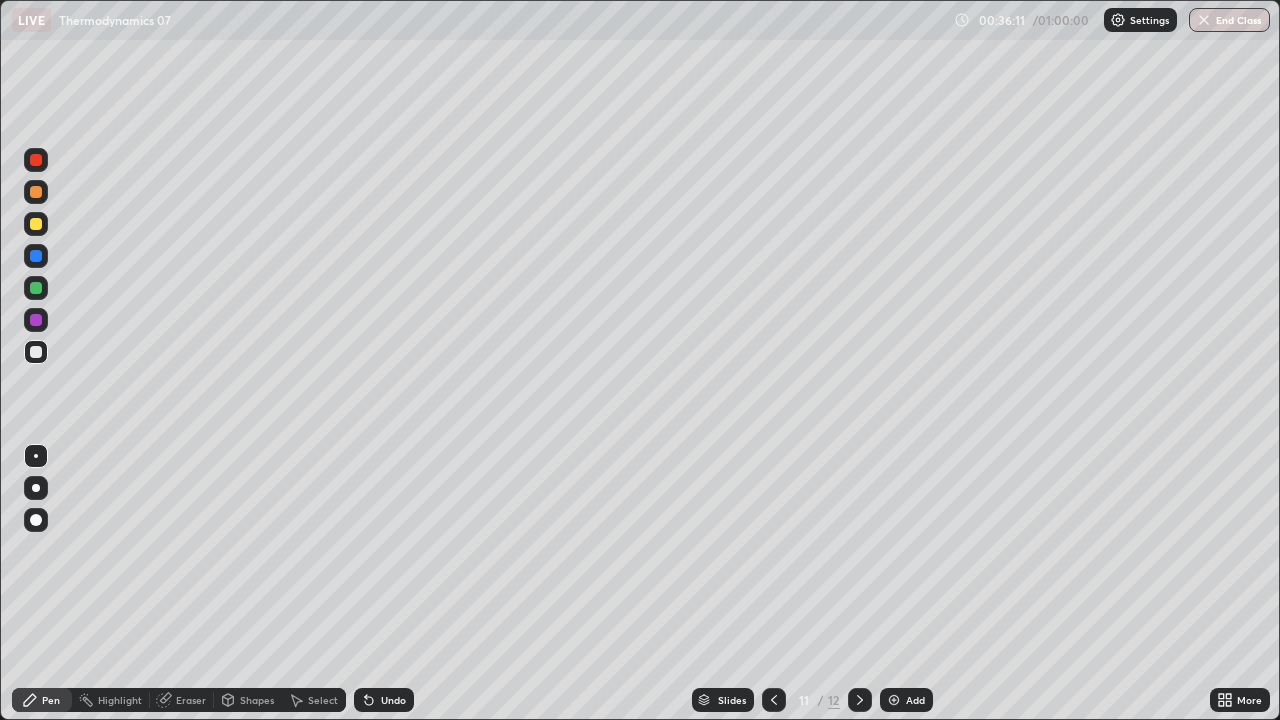 click on "Shapes" at bounding box center (257, 700) 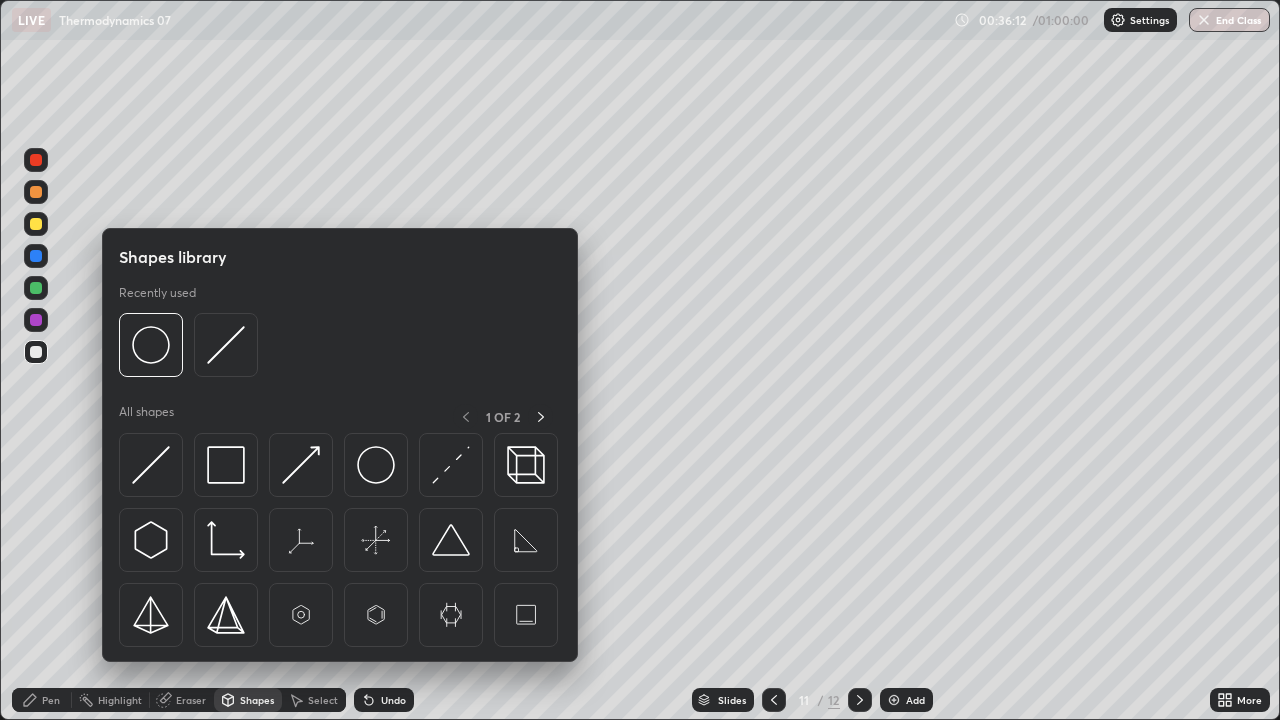 click on "Select" at bounding box center [323, 700] 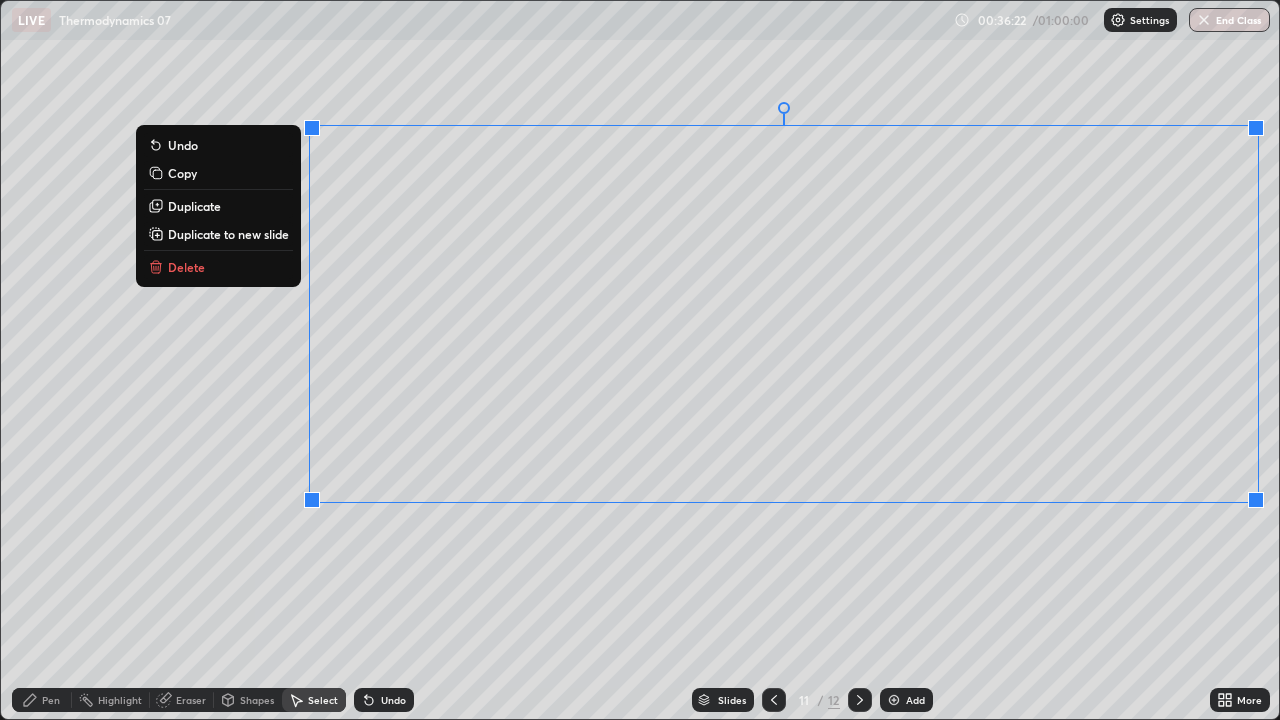 click on "0 ° Undo Copy Duplicate Duplicate to new slide Delete" at bounding box center (640, 360) 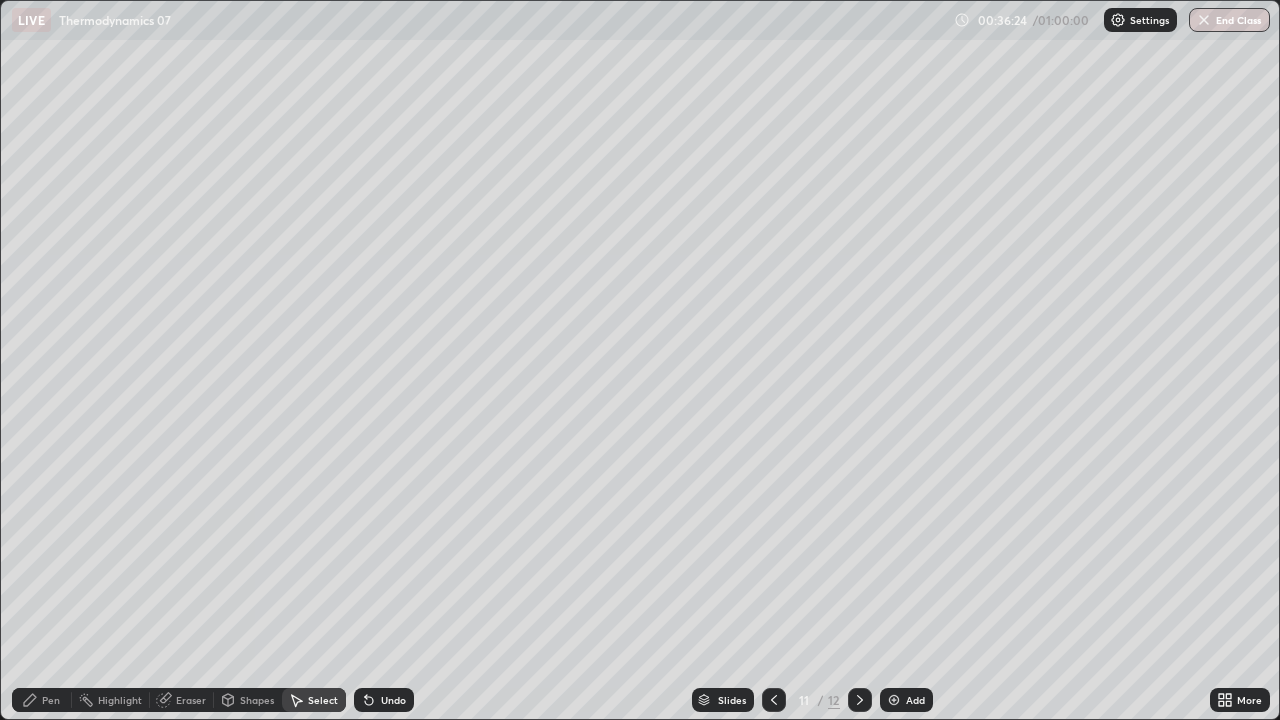 click on "Pen" at bounding box center (42, 700) 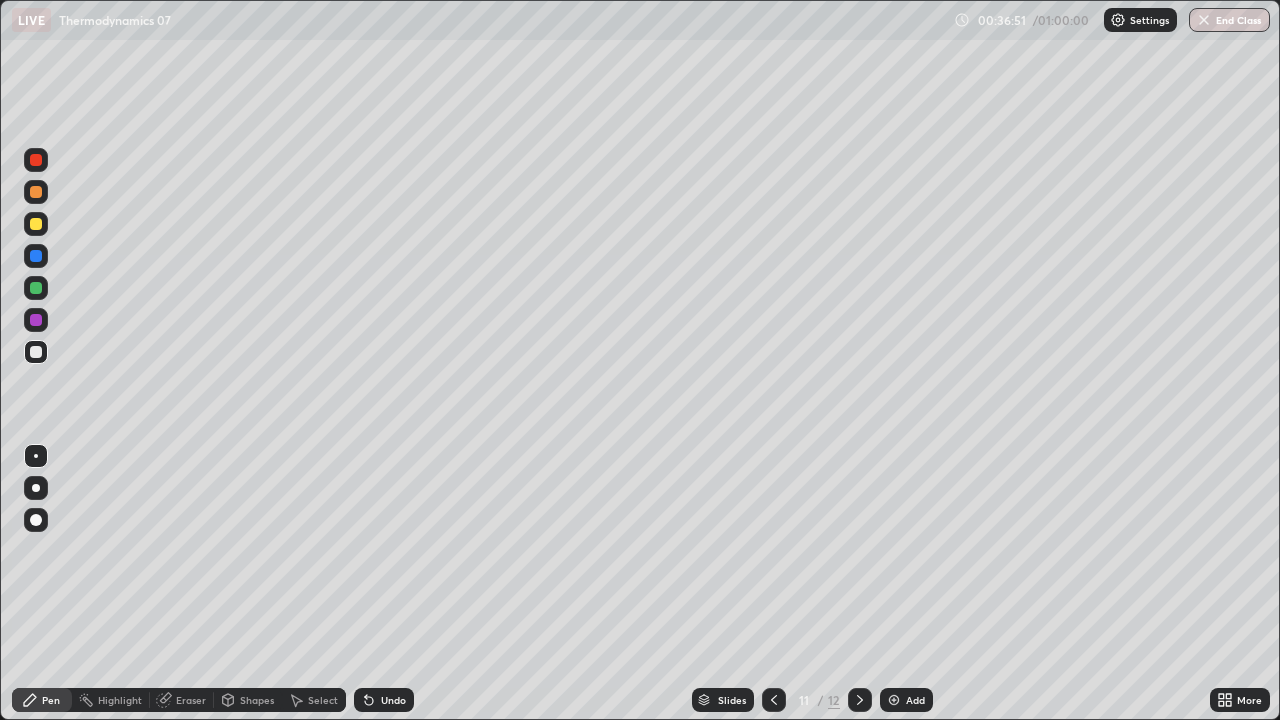 click on "Eraser" at bounding box center [191, 700] 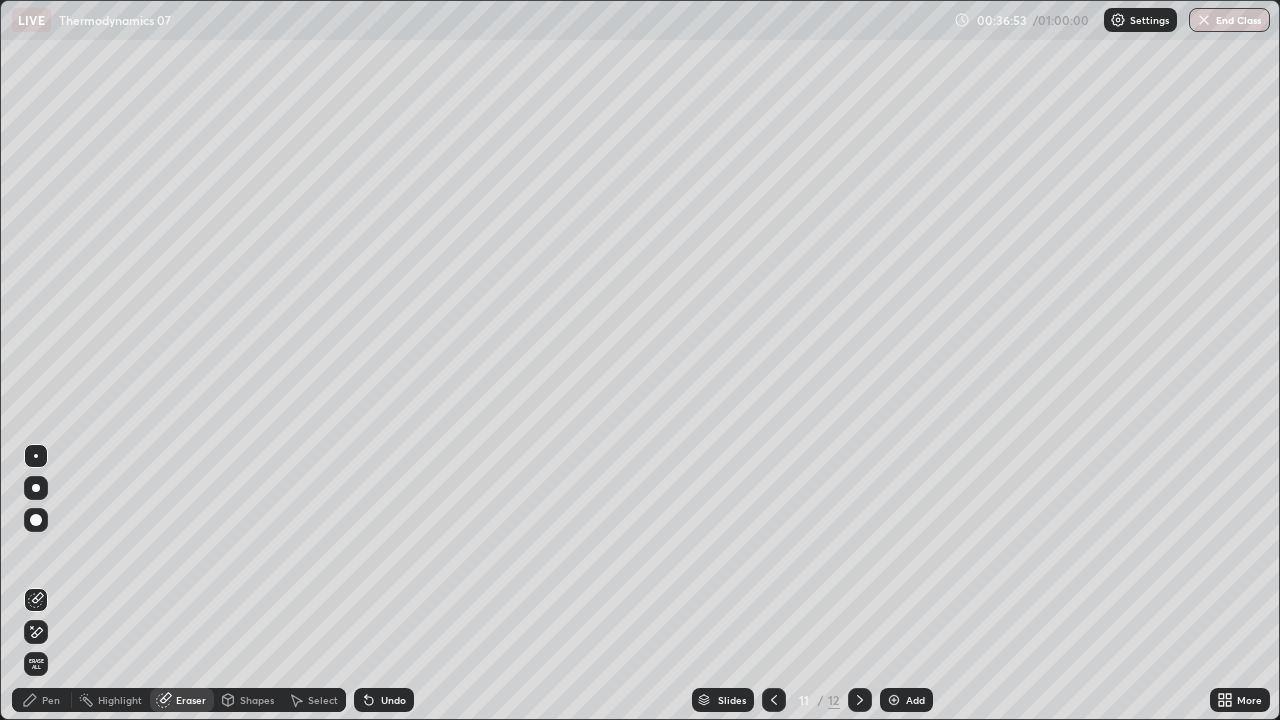click on "Pen" at bounding box center (42, 700) 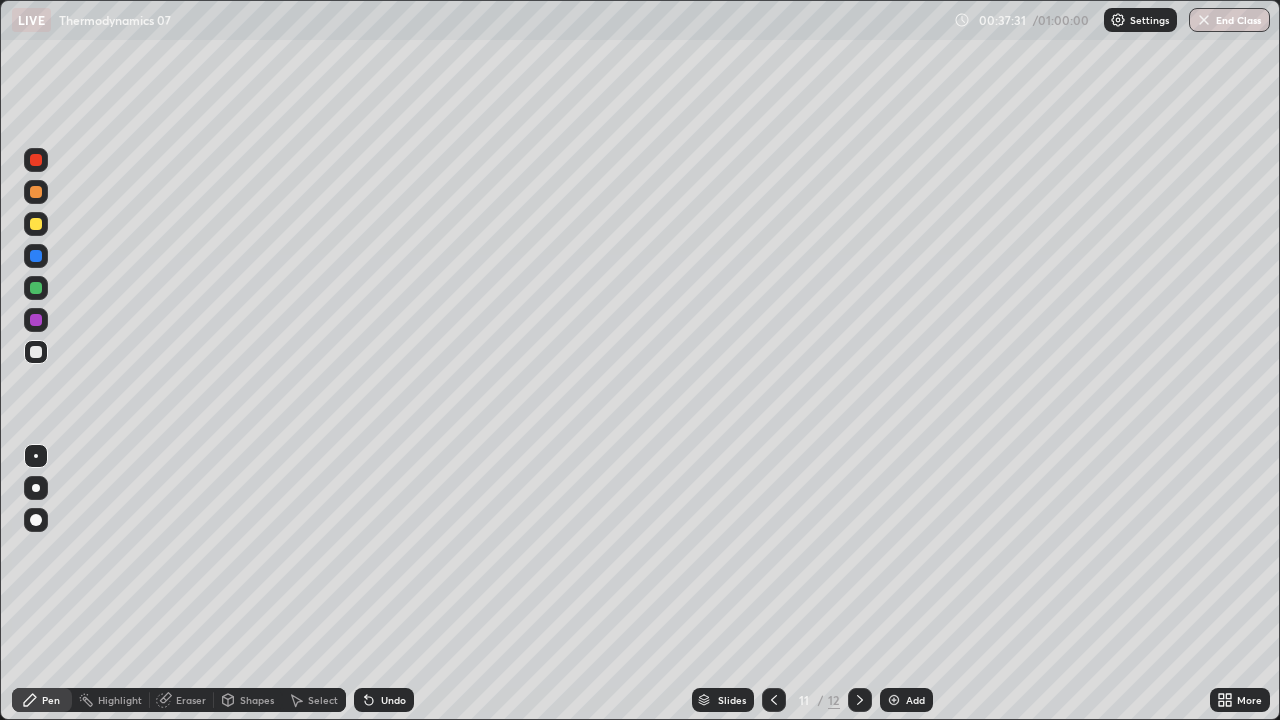 click on "Select" at bounding box center [323, 700] 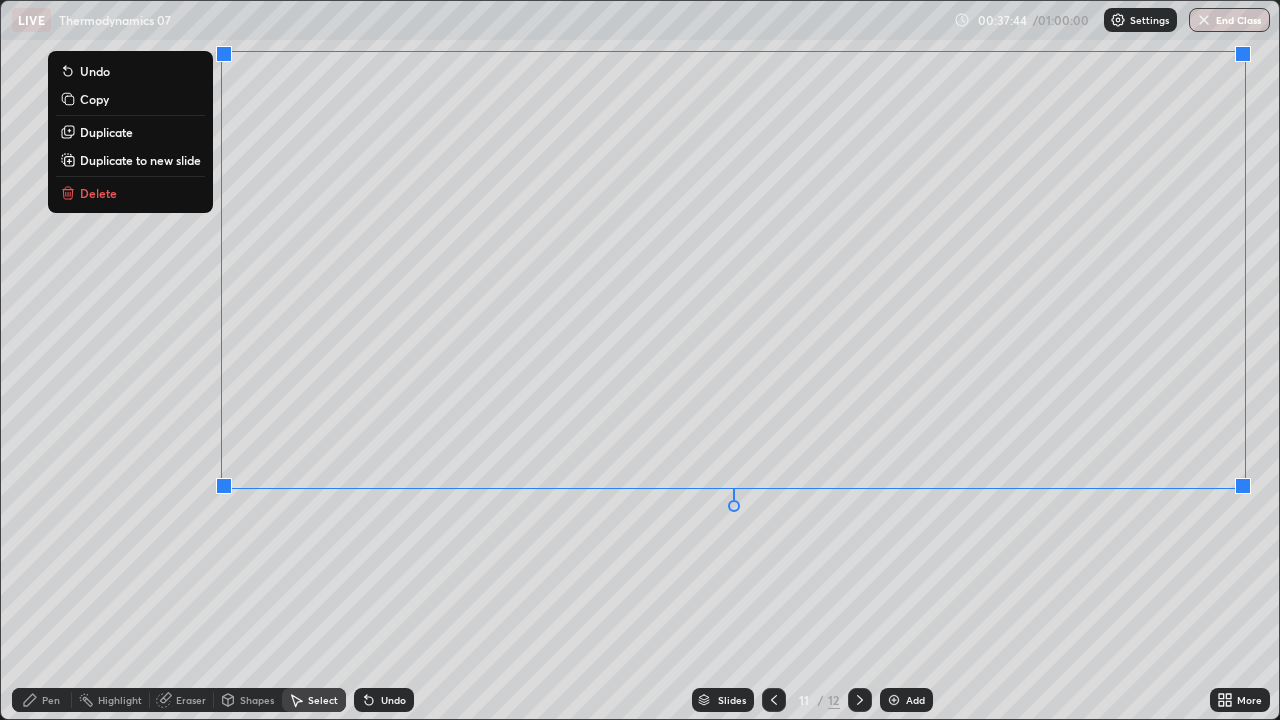 click on "0 ° Undo Copy Duplicate Duplicate to new slide Delete" at bounding box center [640, 360] 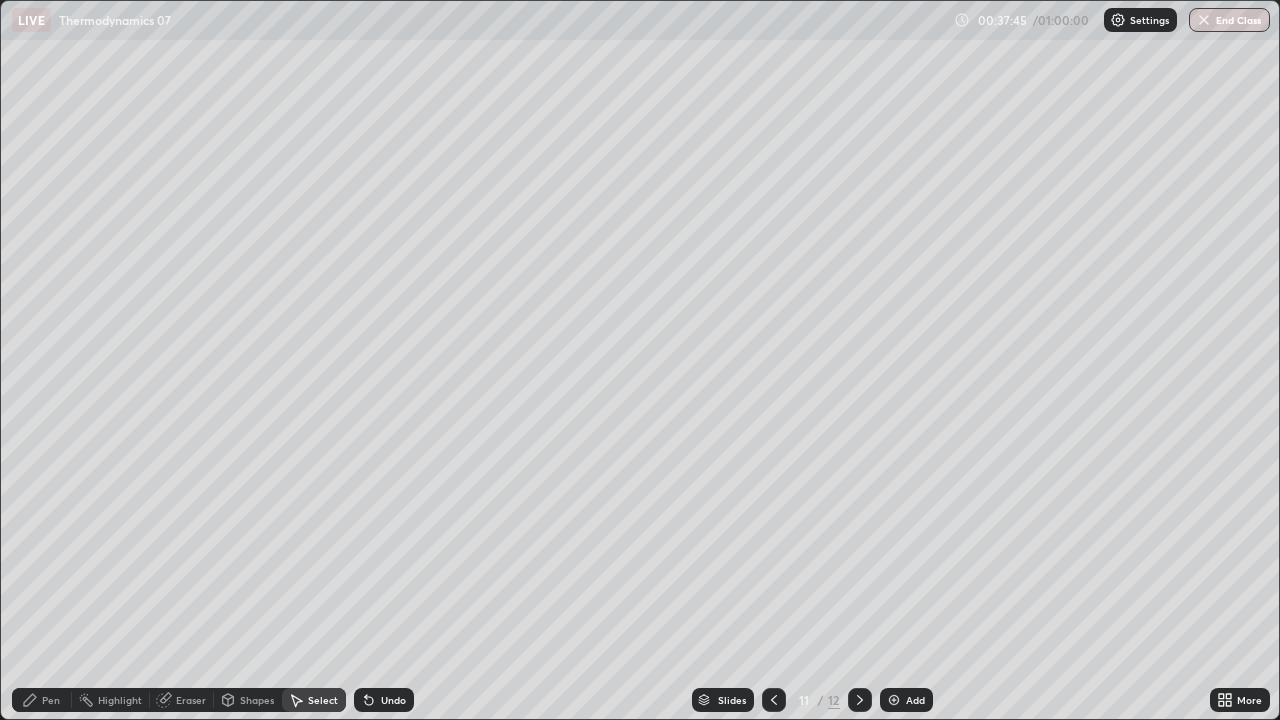 click on "Pen" at bounding box center [51, 700] 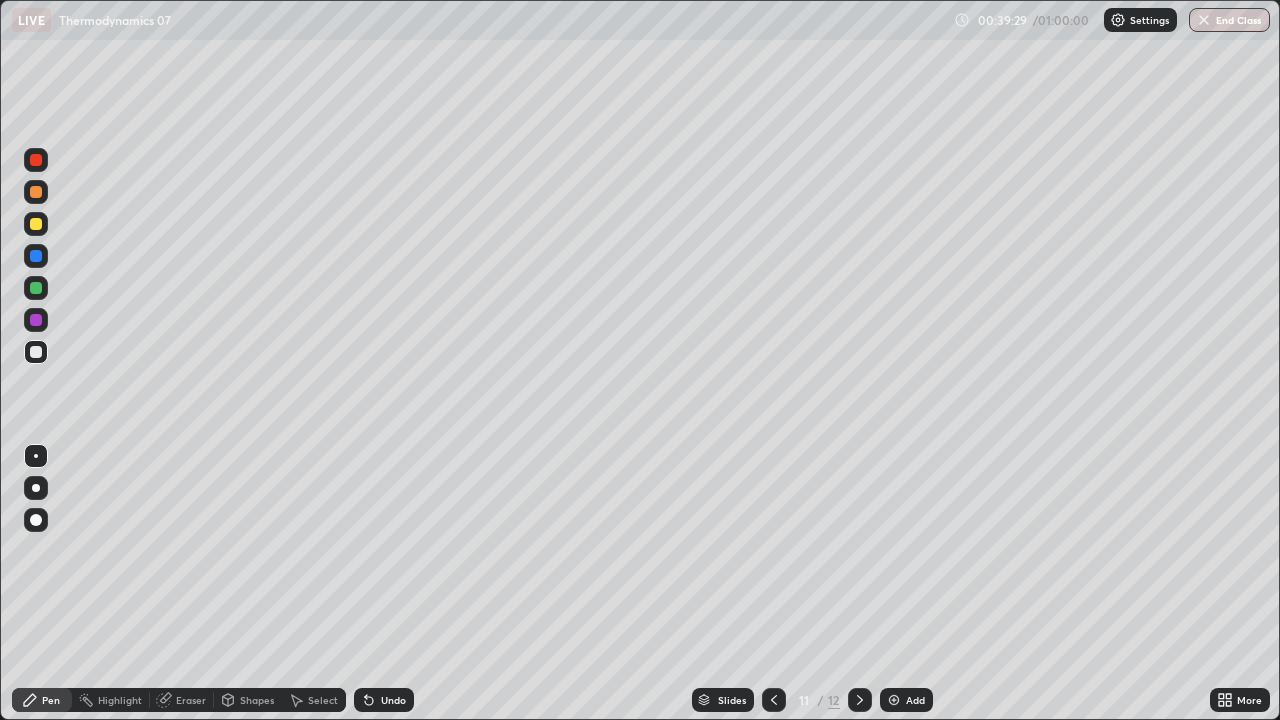 click at bounding box center (894, 700) 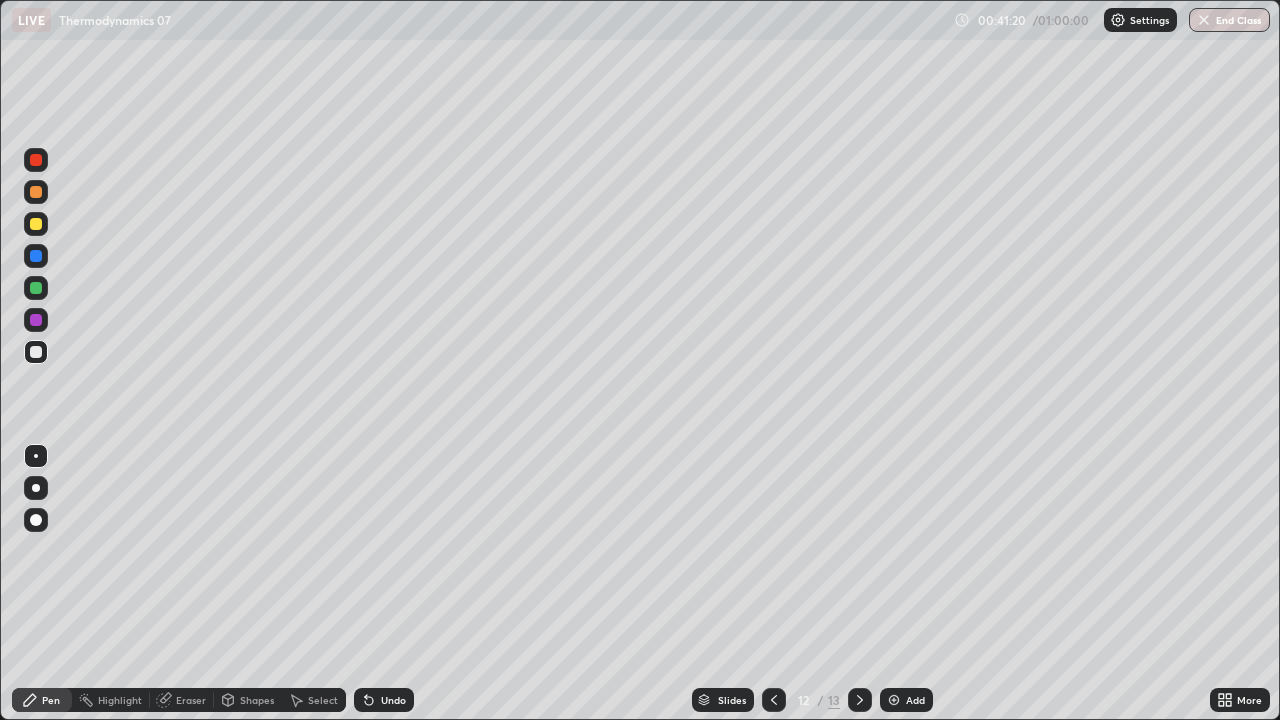 click 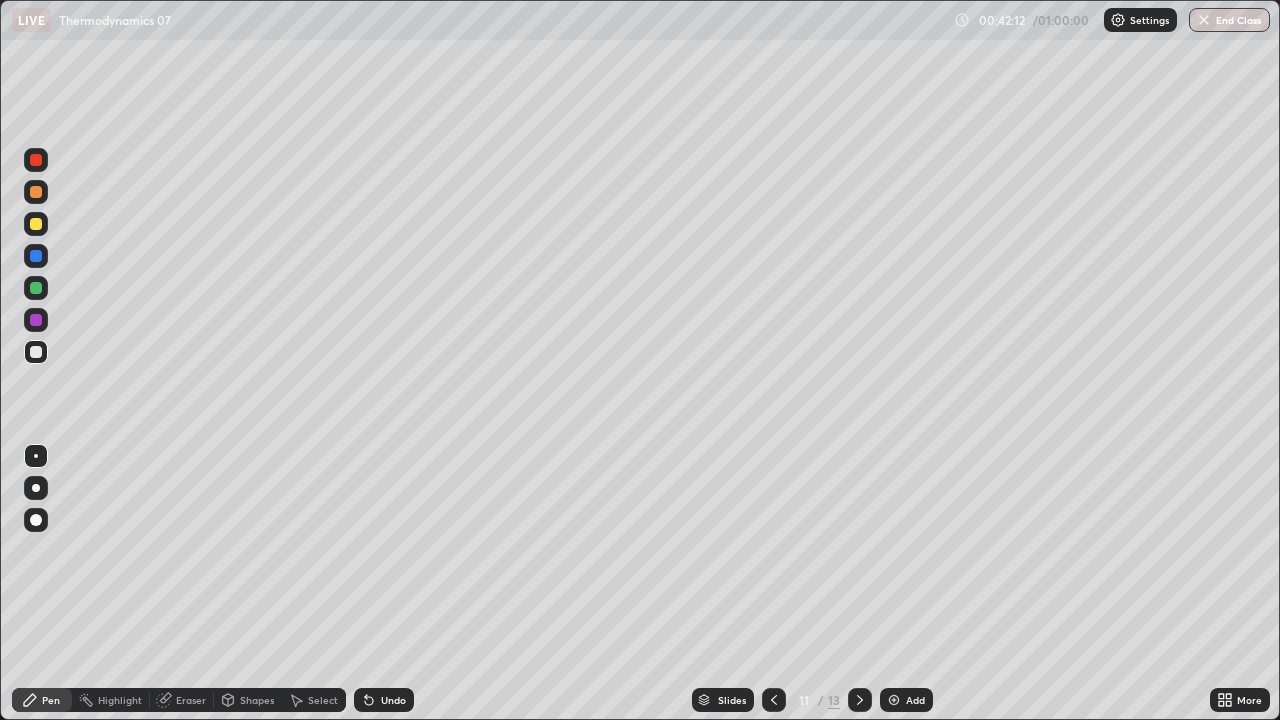 click 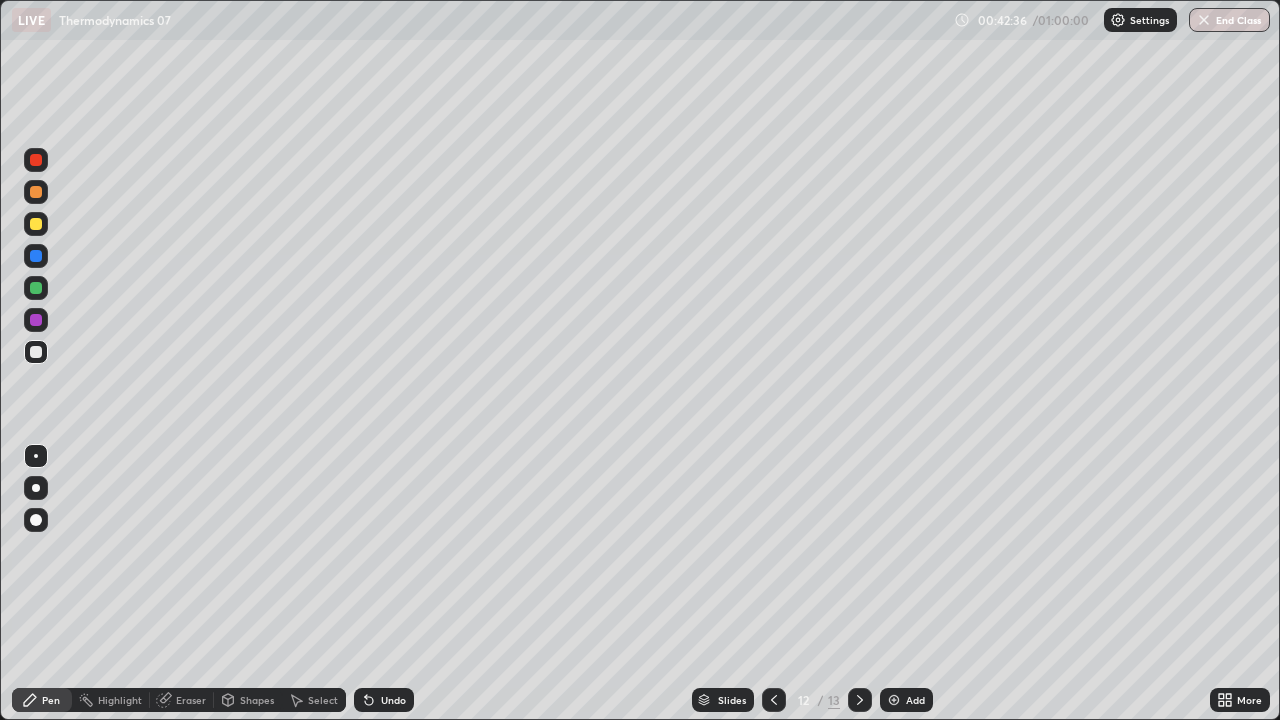 click at bounding box center [894, 700] 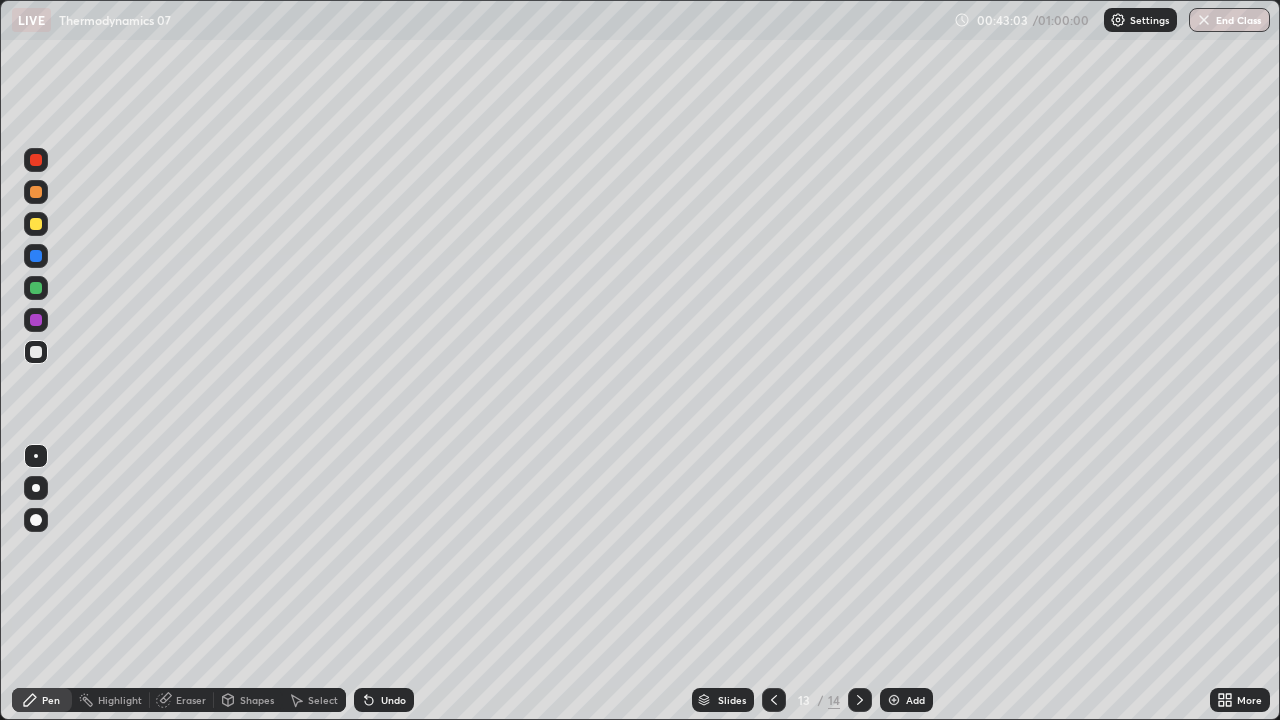 click on "Eraser" at bounding box center [191, 700] 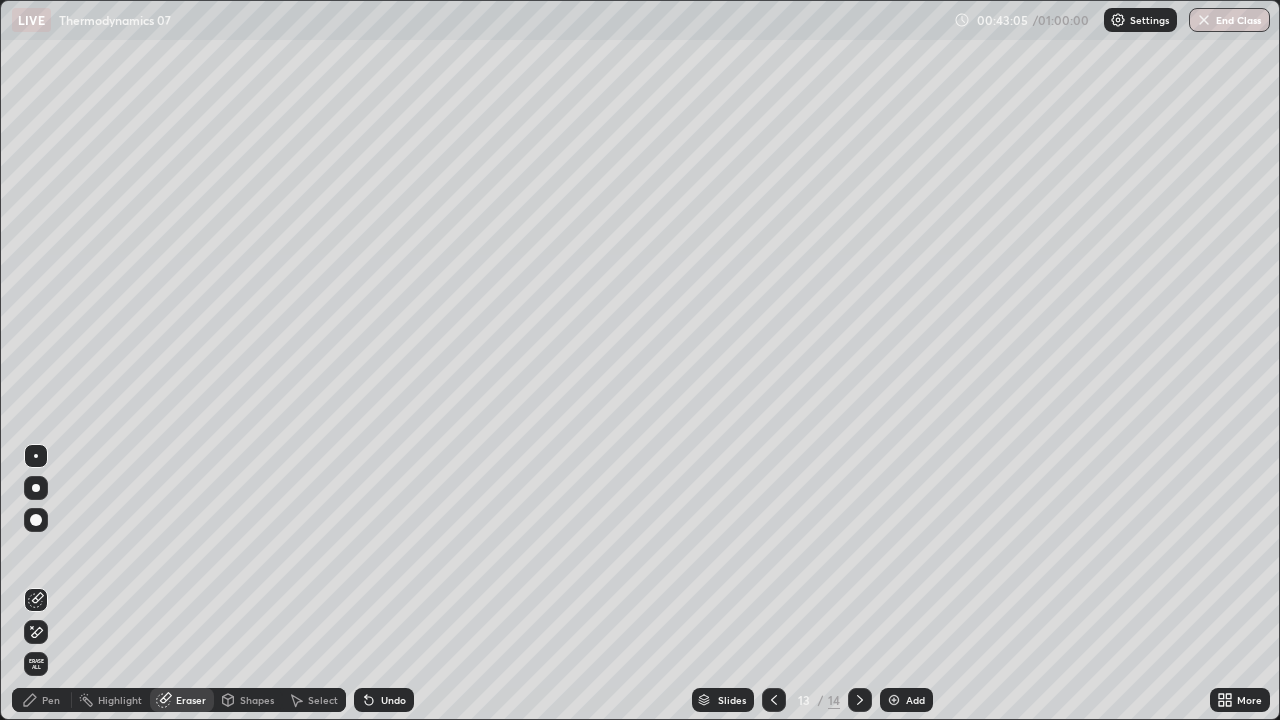 click on "Pen" at bounding box center [51, 700] 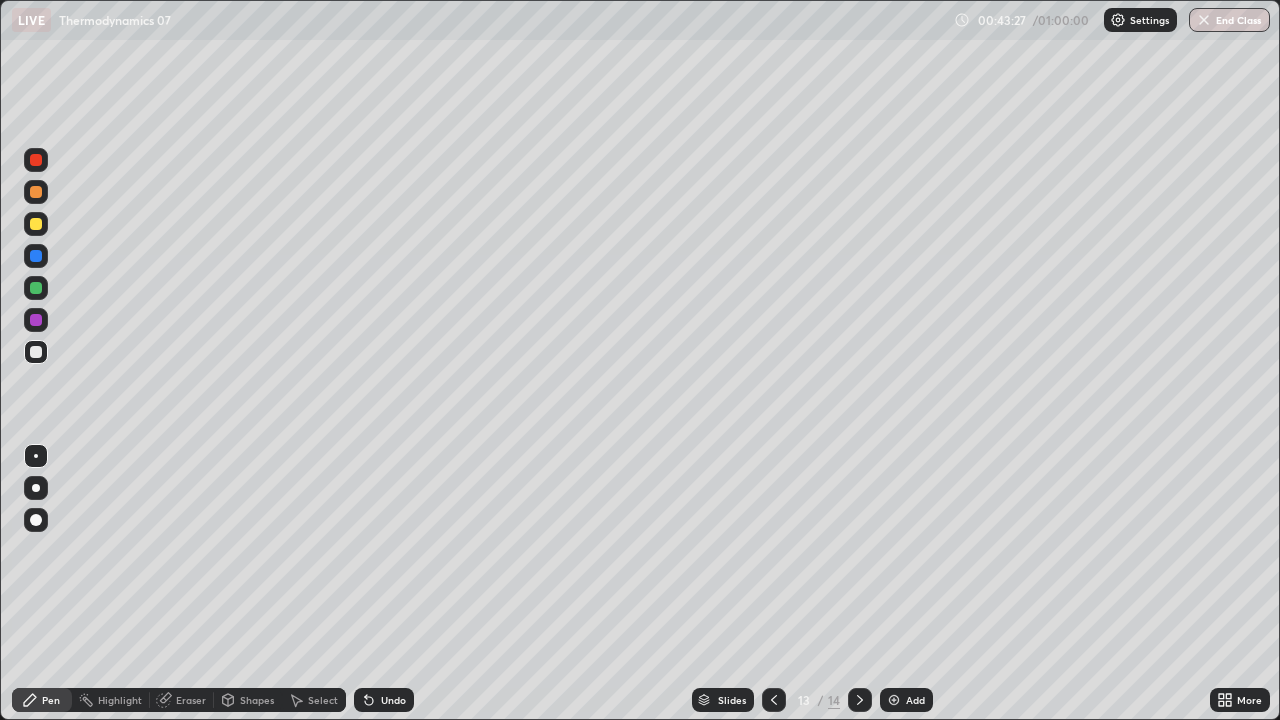 click on "Eraser" at bounding box center (191, 700) 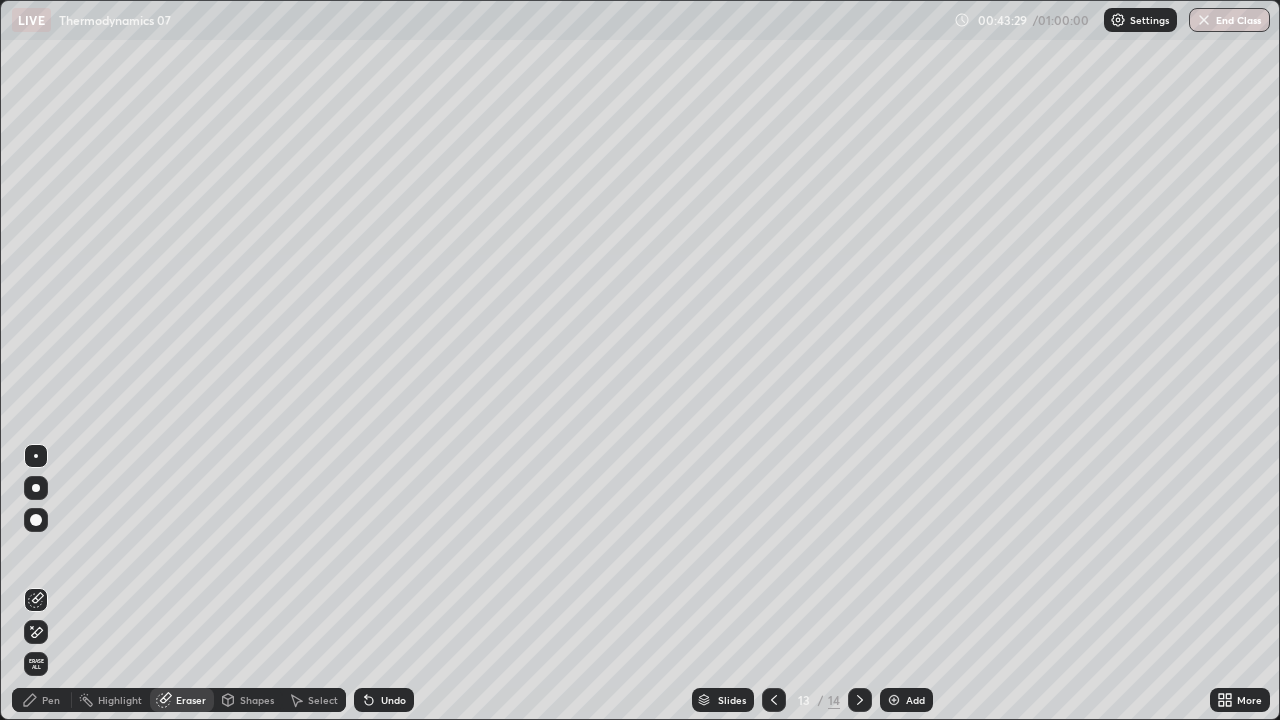 click on "Pen" at bounding box center [51, 700] 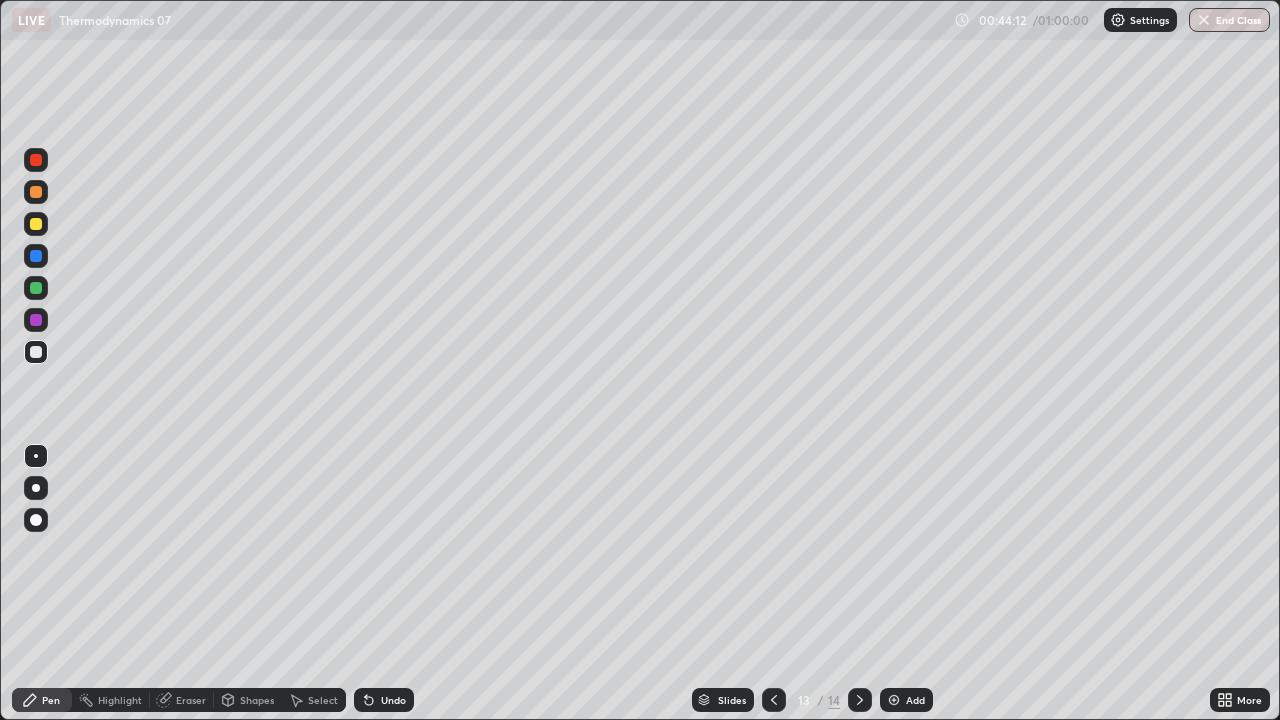 click on "Select" at bounding box center (323, 700) 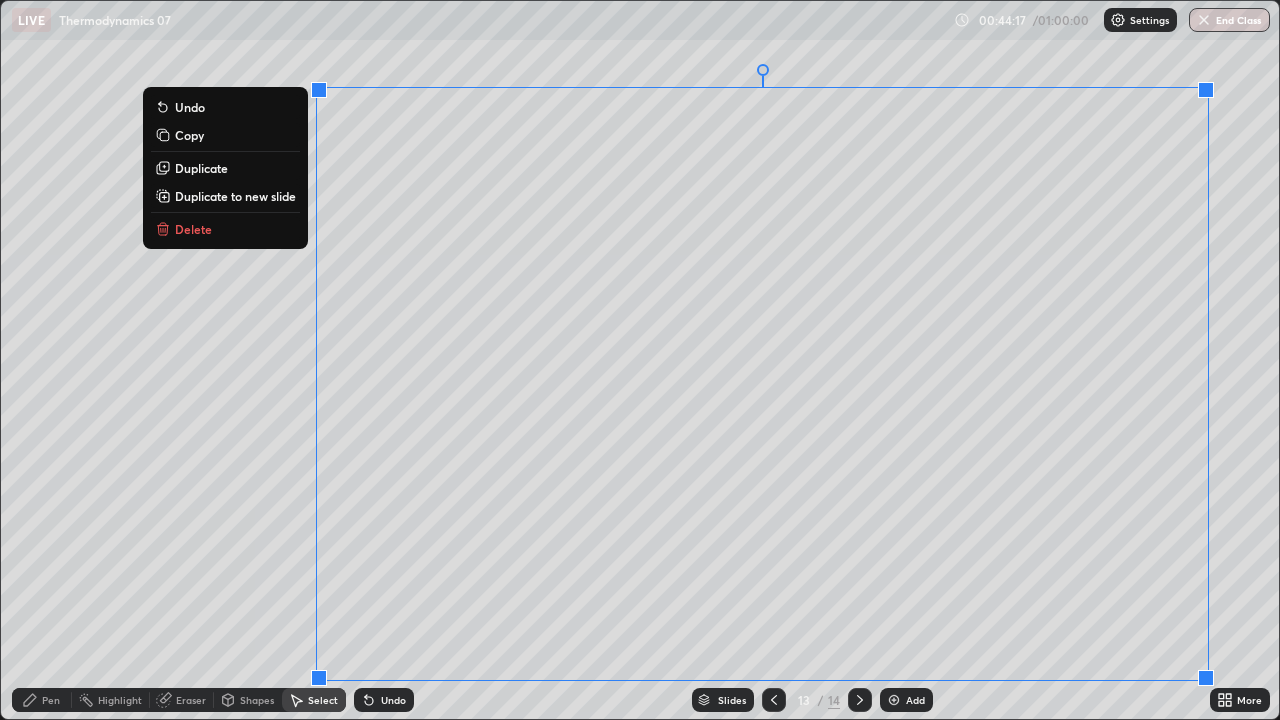 click on "0 ° Undo Copy Duplicate Duplicate to new slide Delete" at bounding box center (640, 360) 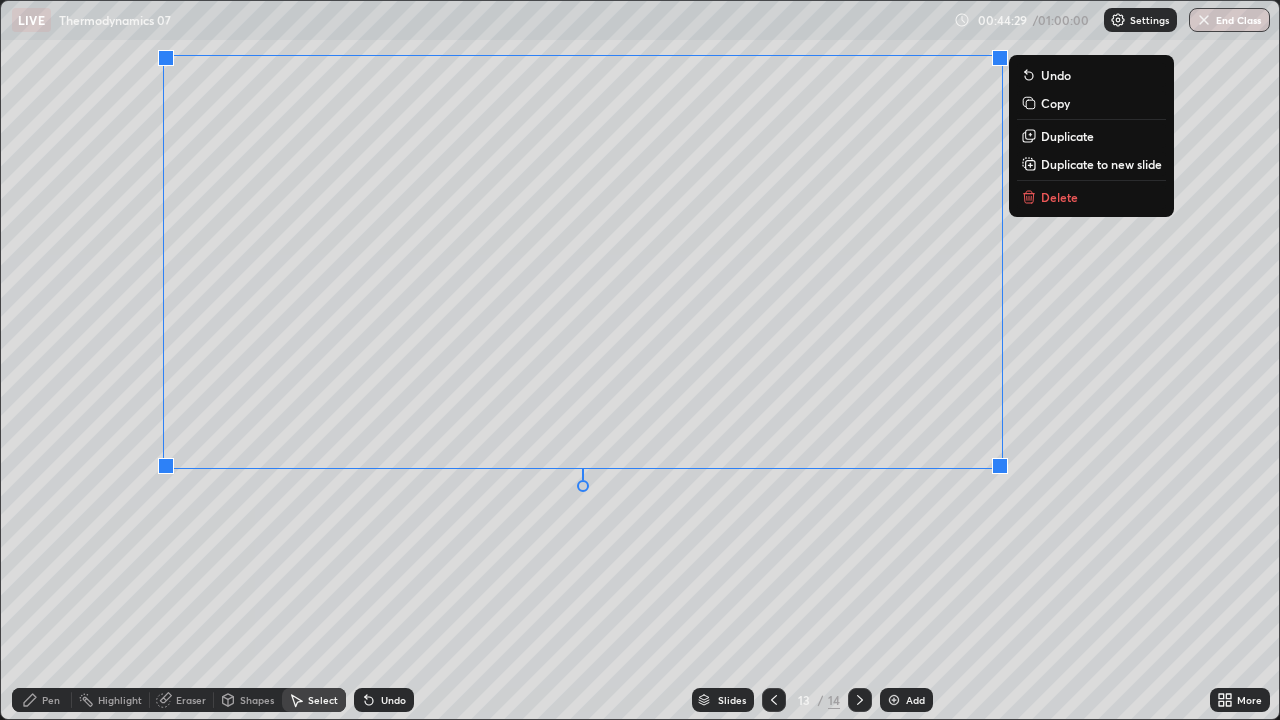 click on "0 ° Undo Copy Duplicate Duplicate to new slide Delete" at bounding box center (640, 360) 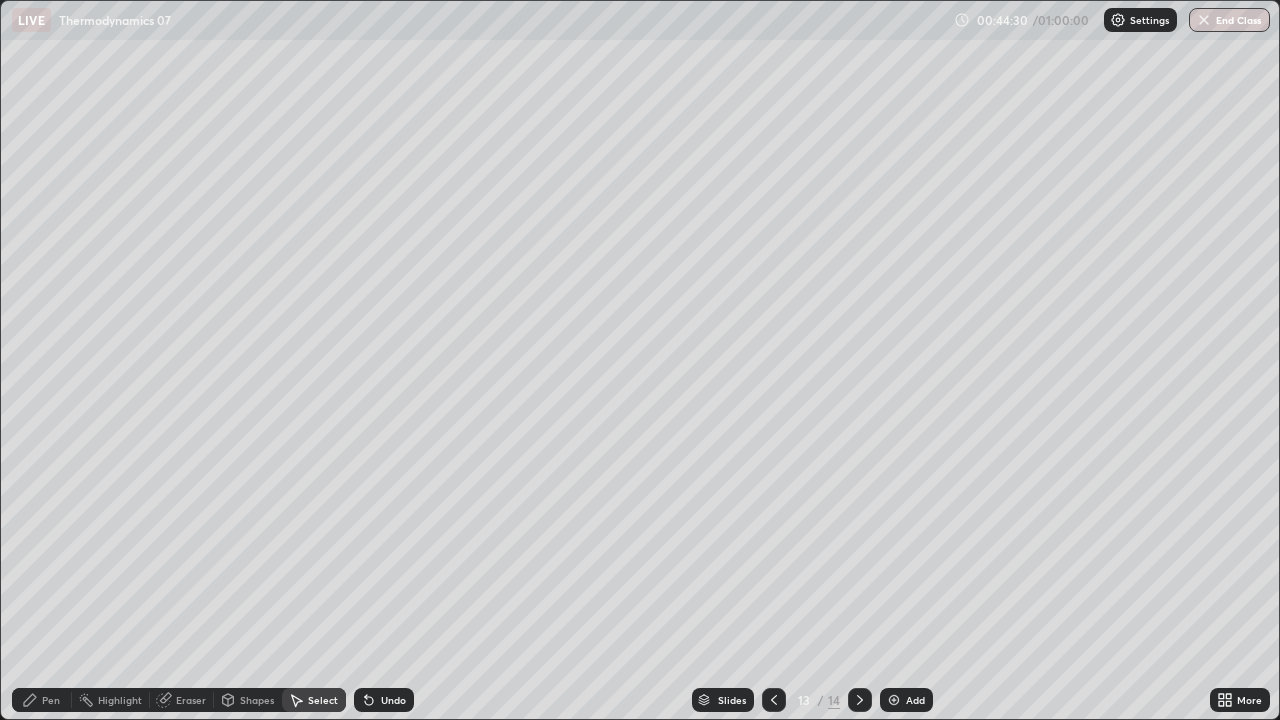click on "Pen" at bounding box center (51, 700) 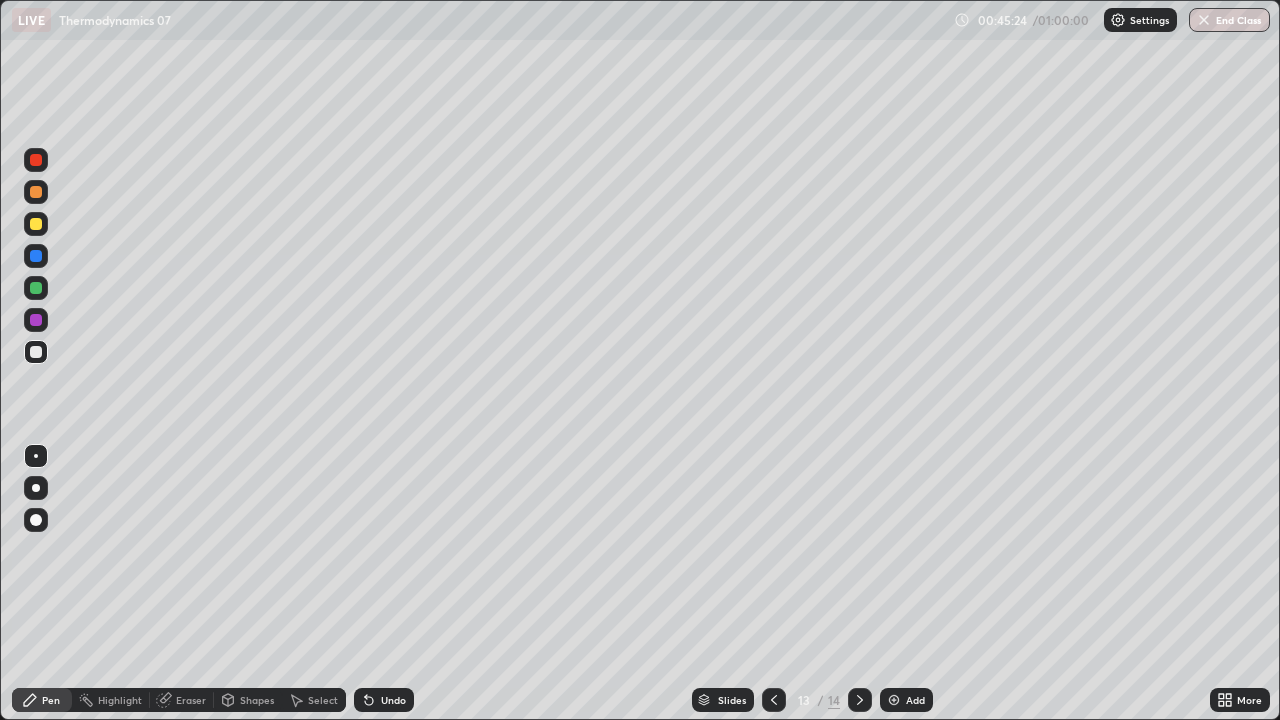 click on "Select" at bounding box center [314, 700] 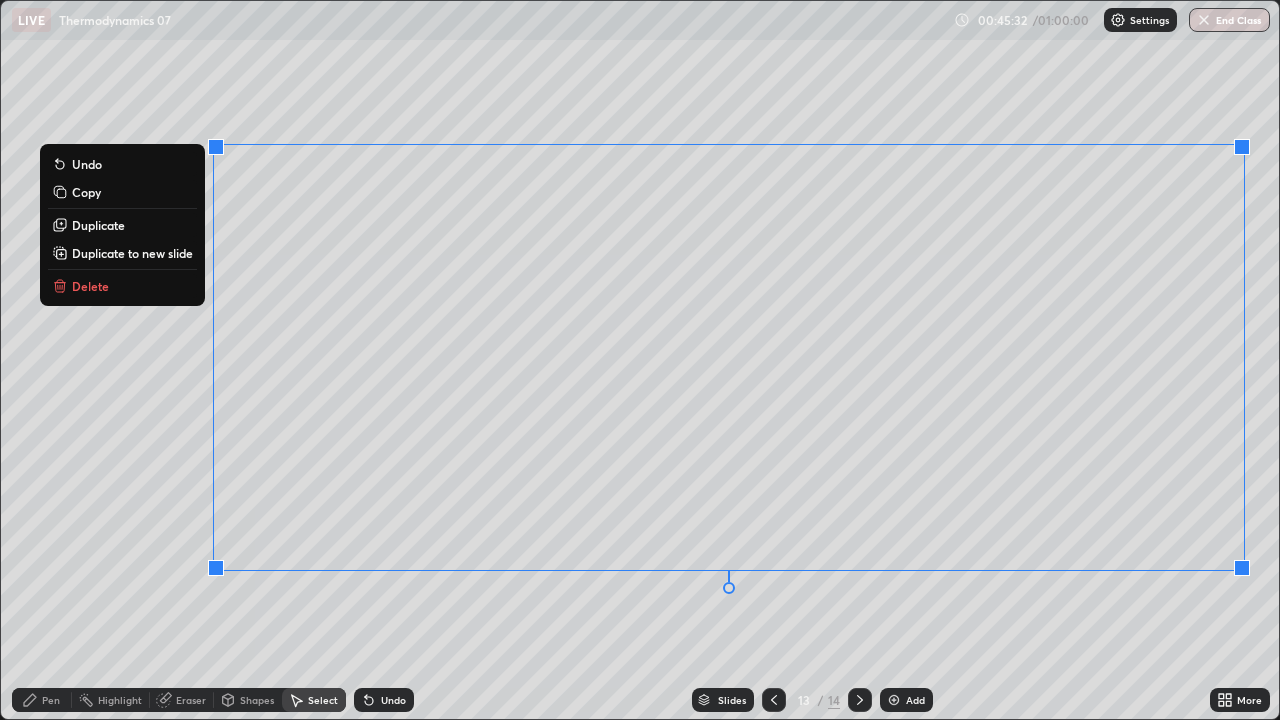 click on "0 ° Undo Copy Duplicate Duplicate to new slide Delete" at bounding box center [640, 360] 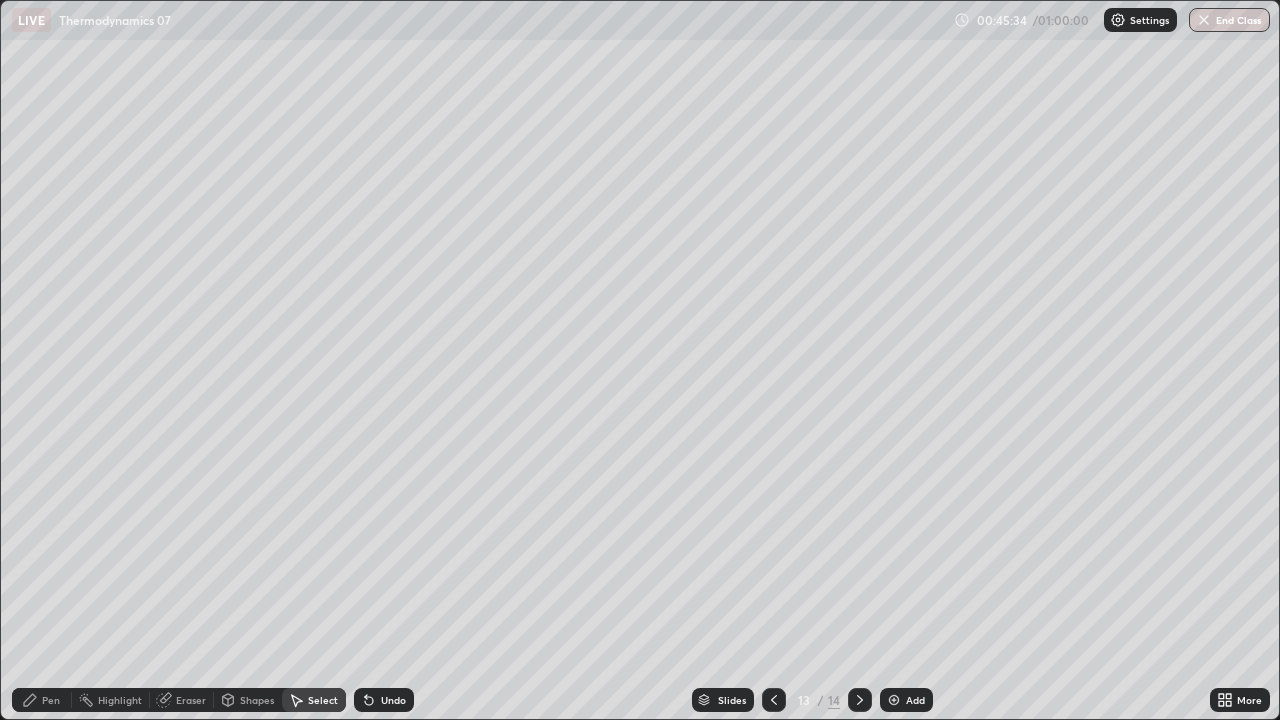 click on "Pen" at bounding box center (51, 700) 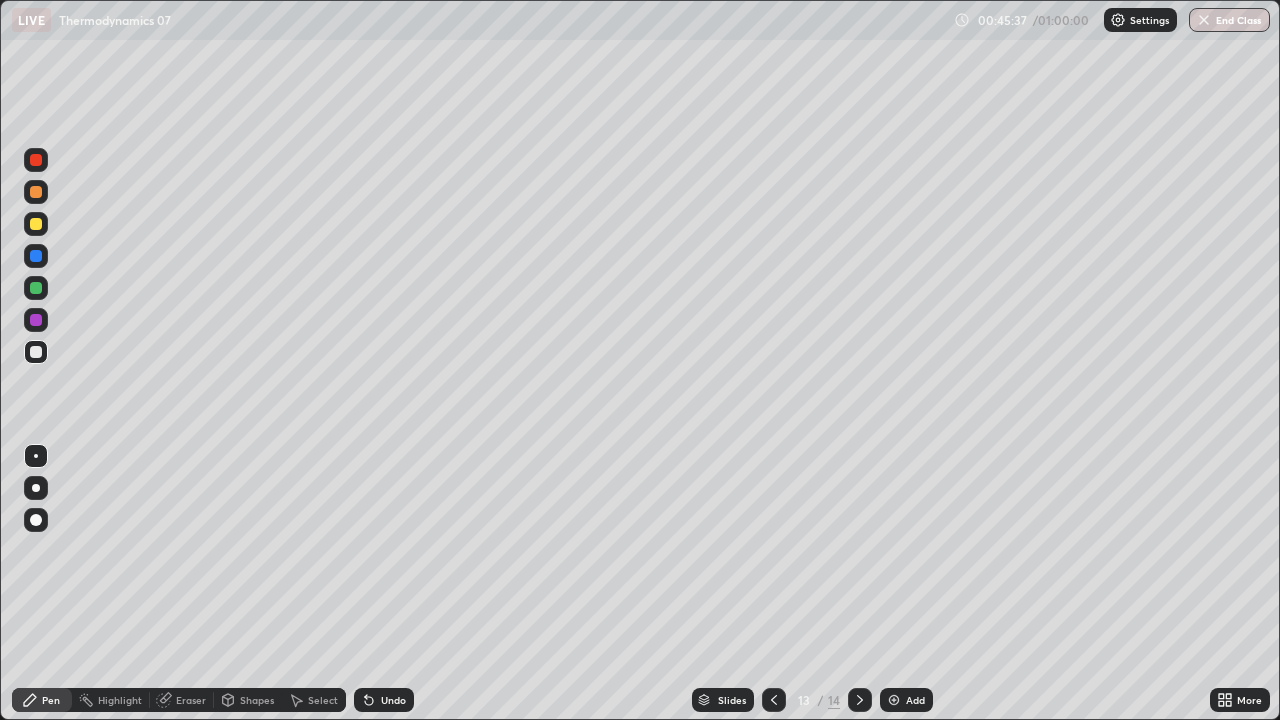 click on "Eraser" at bounding box center [191, 700] 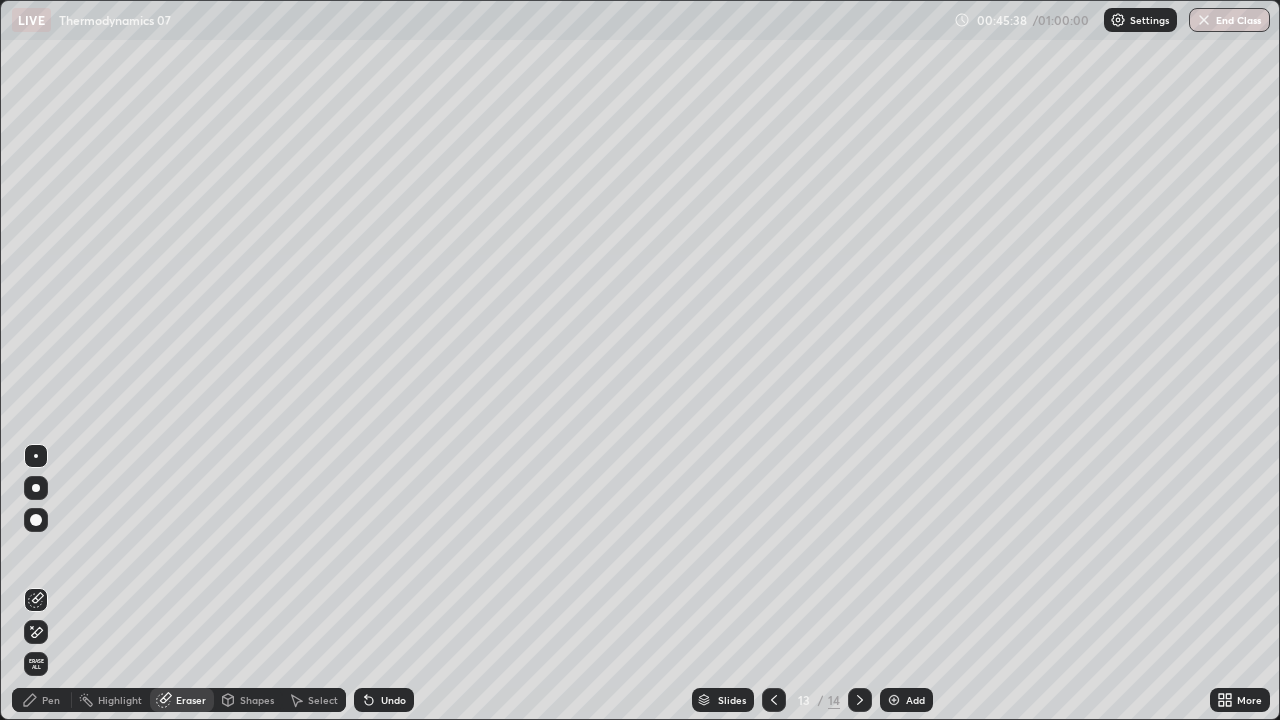 click on "Pen" at bounding box center [42, 700] 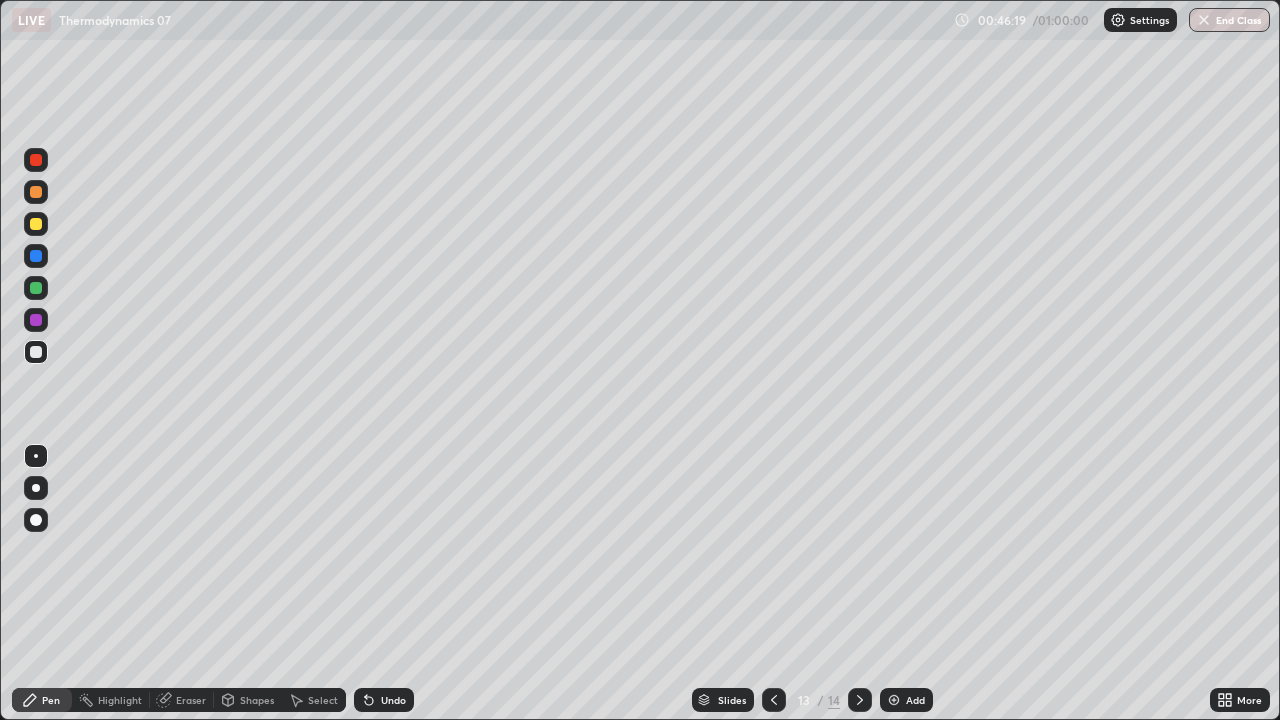 click on "Select" at bounding box center [314, 700] 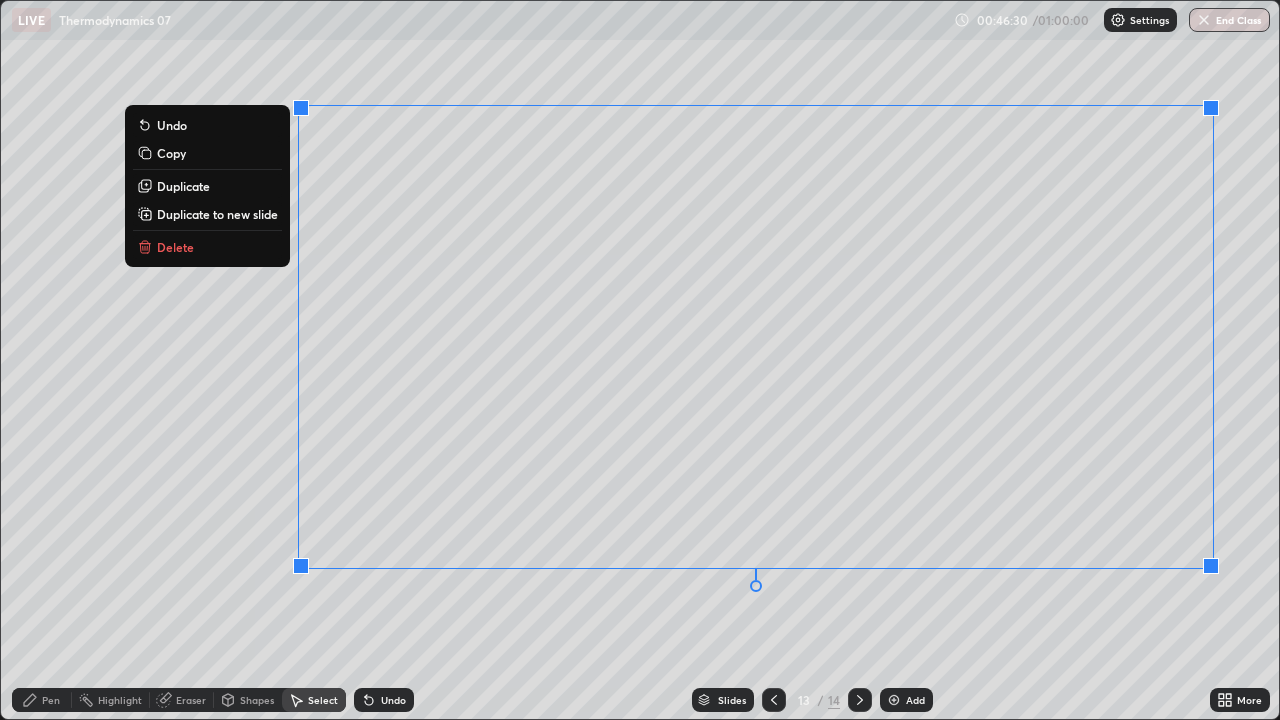 click on "0 ° Undo Copy Duplicate Duplicate to new slide Delete" at bounding box center [640, 360] 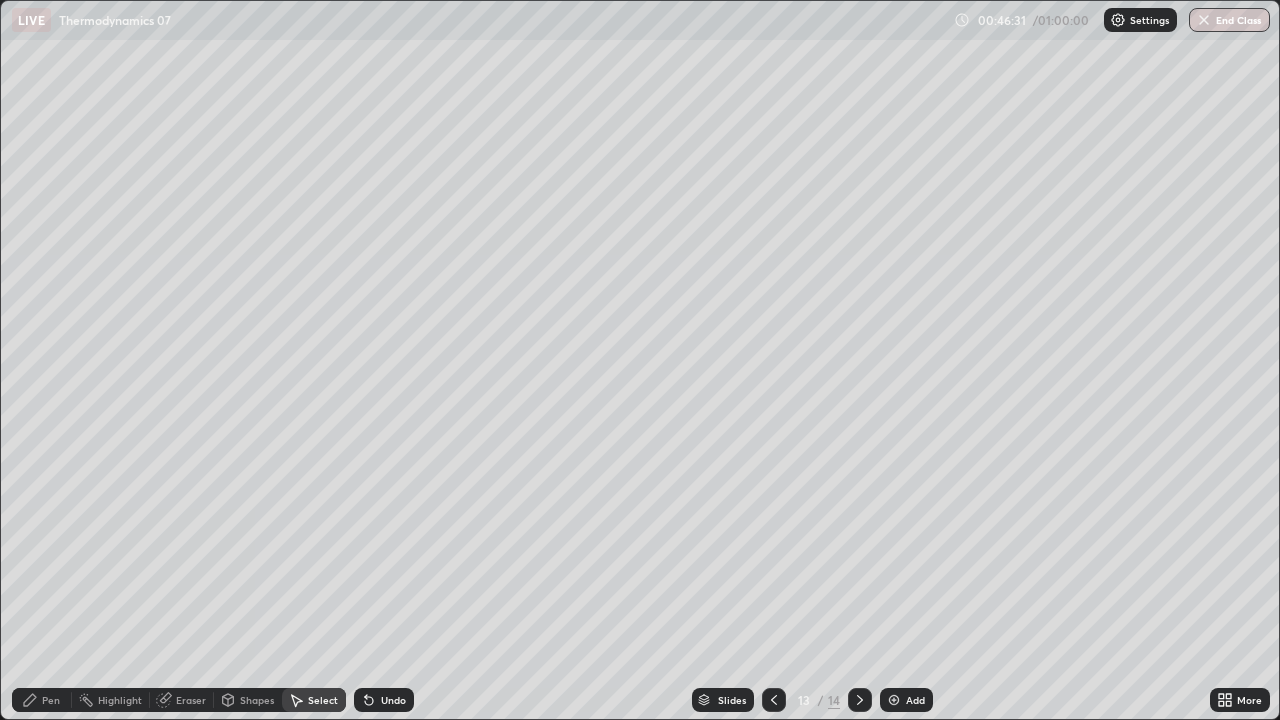 click on "Pen" at bounding box center (51, 700) 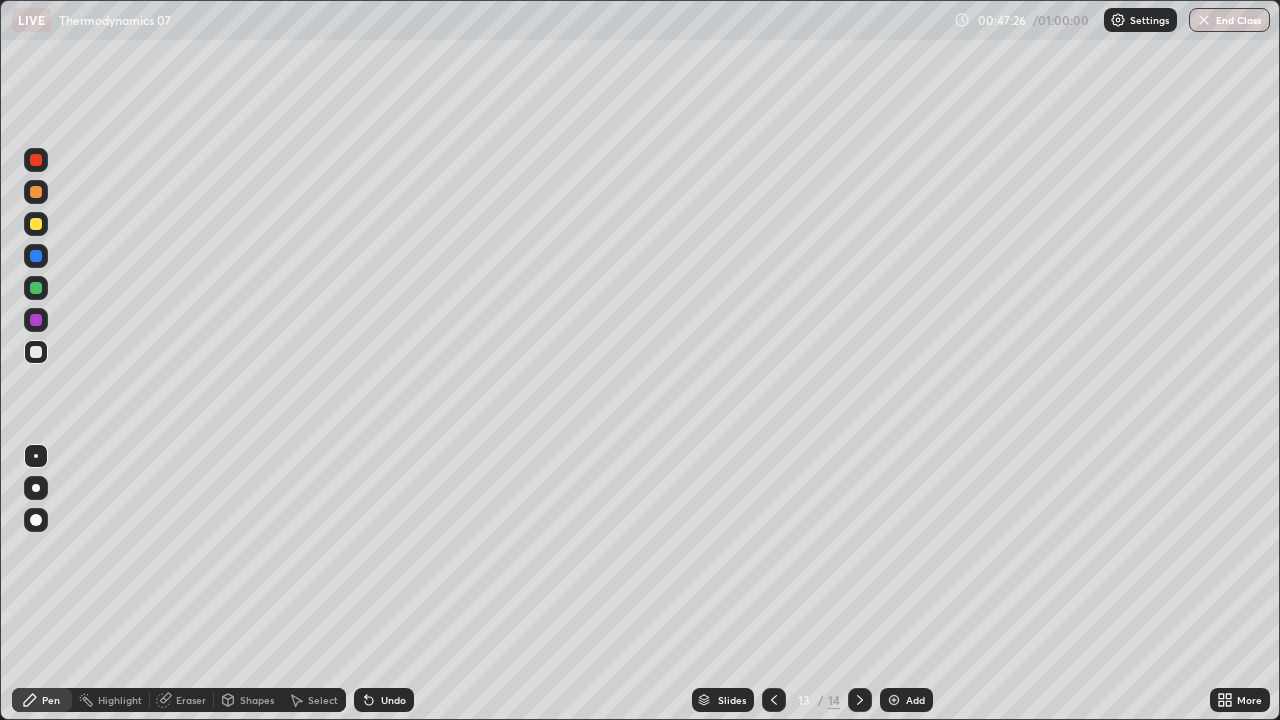click on "Slides 13 / 14 Add" at bounding box center (812, 700) 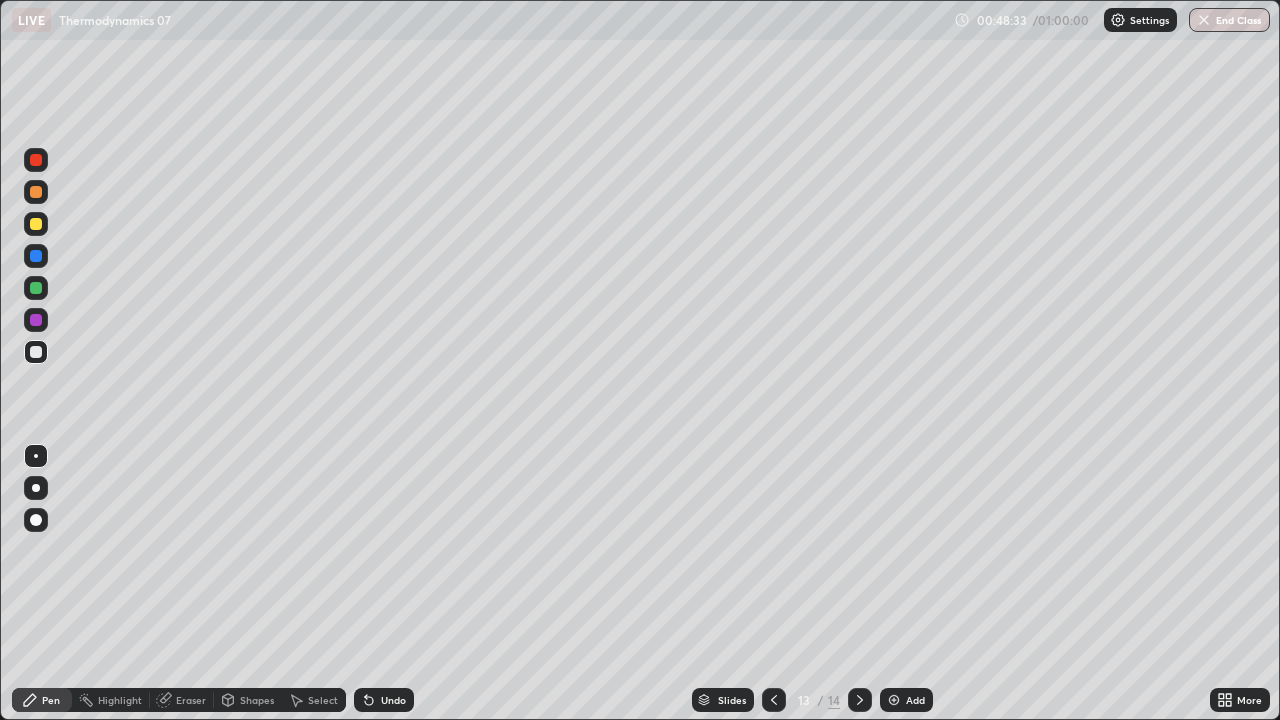 click on "Settings" at bounding box center [1149, 20] 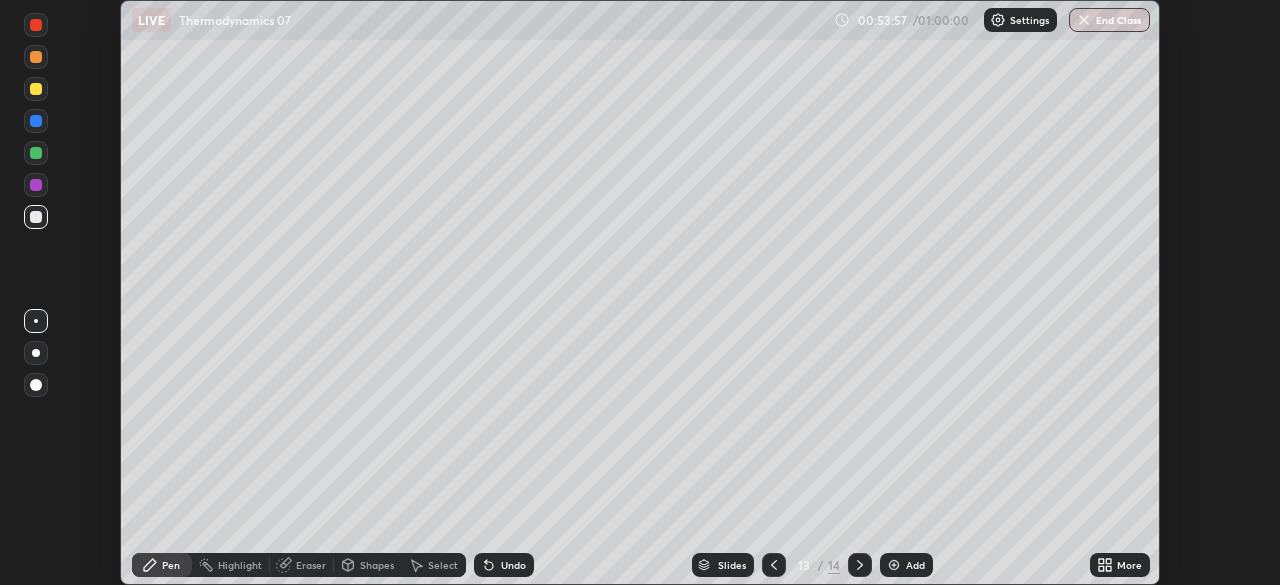 scroll, scrollTop: 0, scrollLeft: 0, axis: both 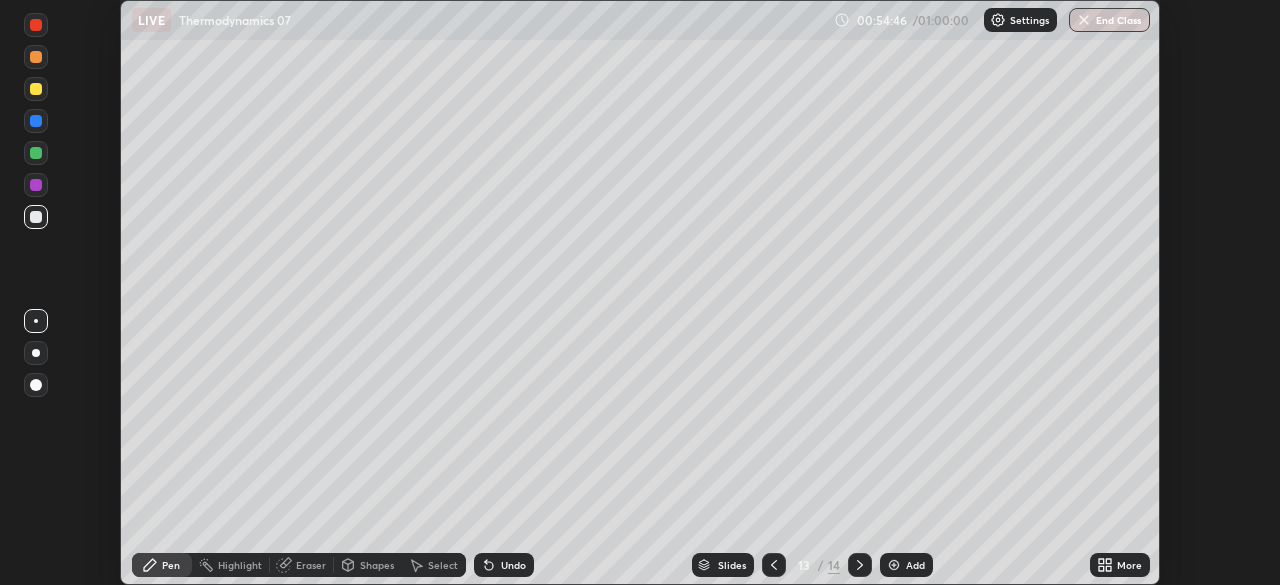 click on "End Class" at bounding box center [1109, 20] 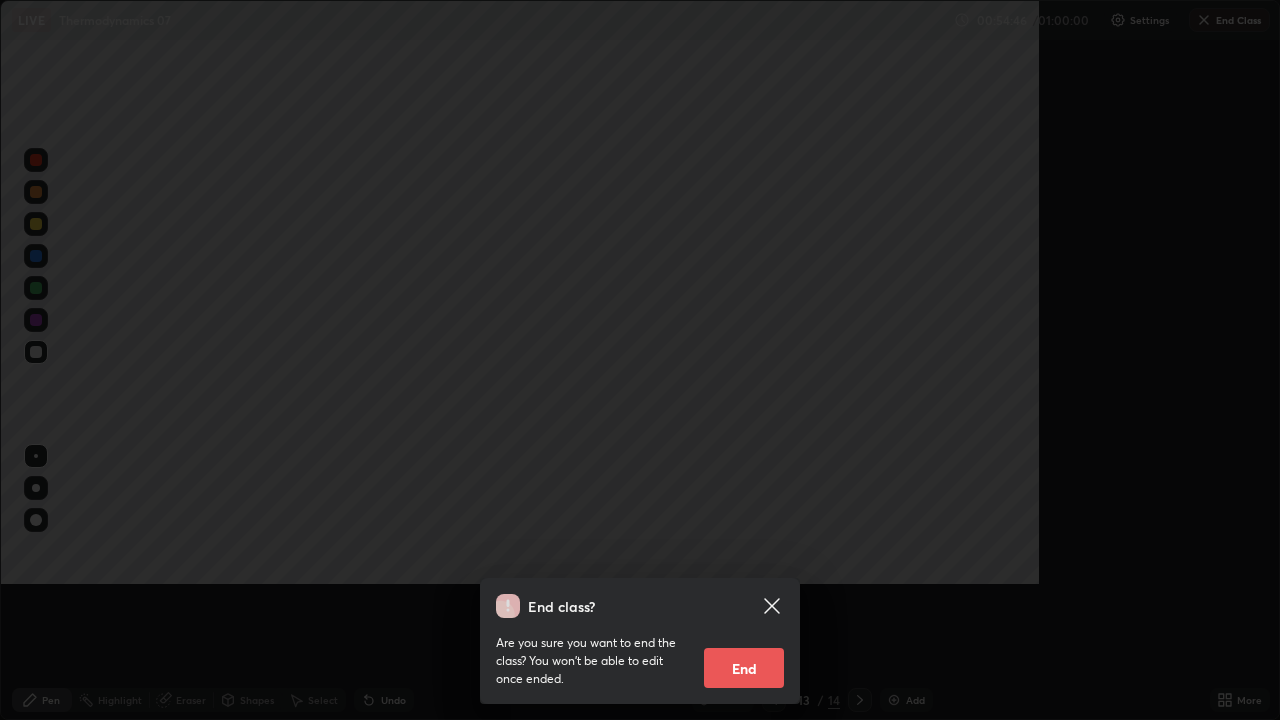 scroll, scrollTop: 99280, scrollLeft: 98720, axis: both 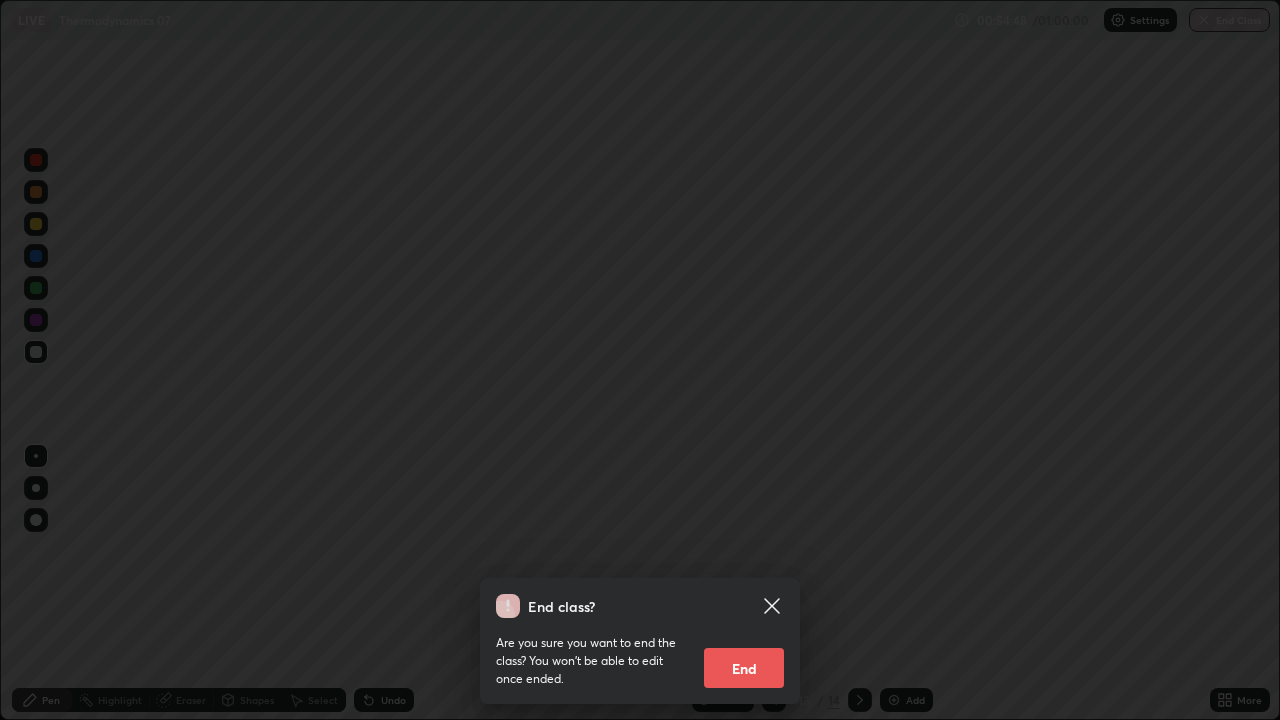 click on "End" at bounding box center [744, 668] 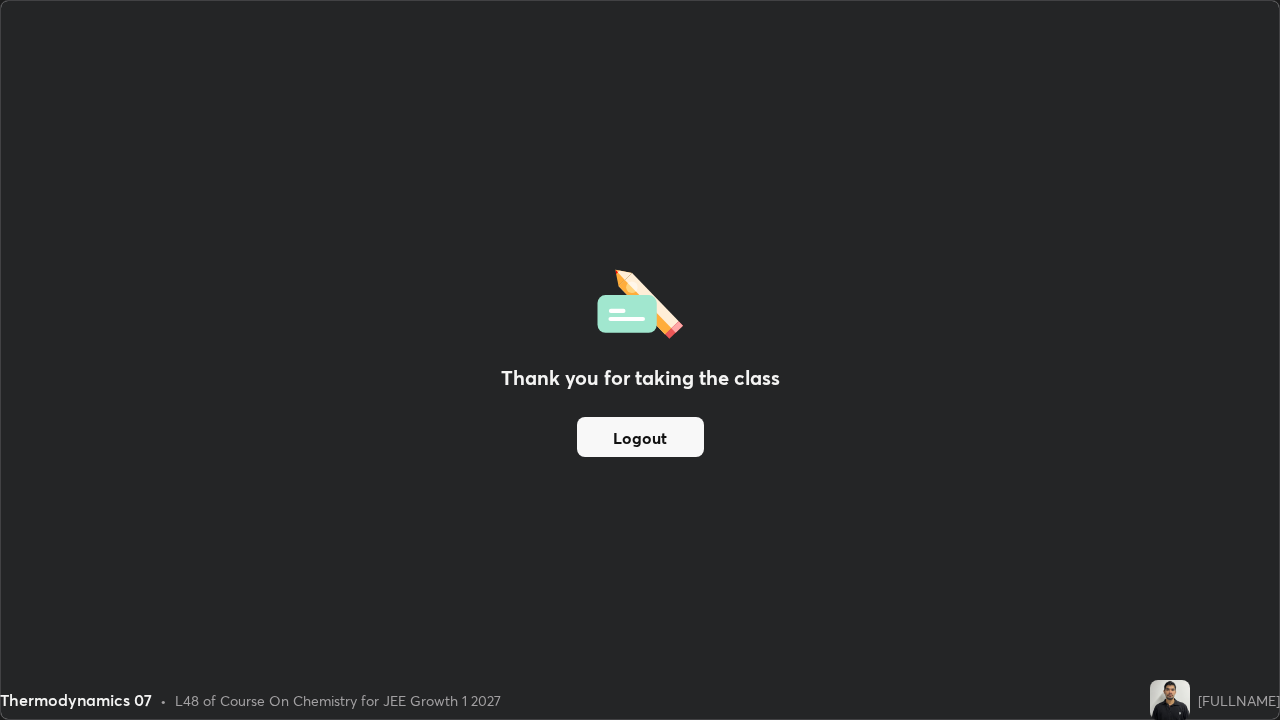 click on "Thank you for taking the class Logout" at bounding box center (640, 360) 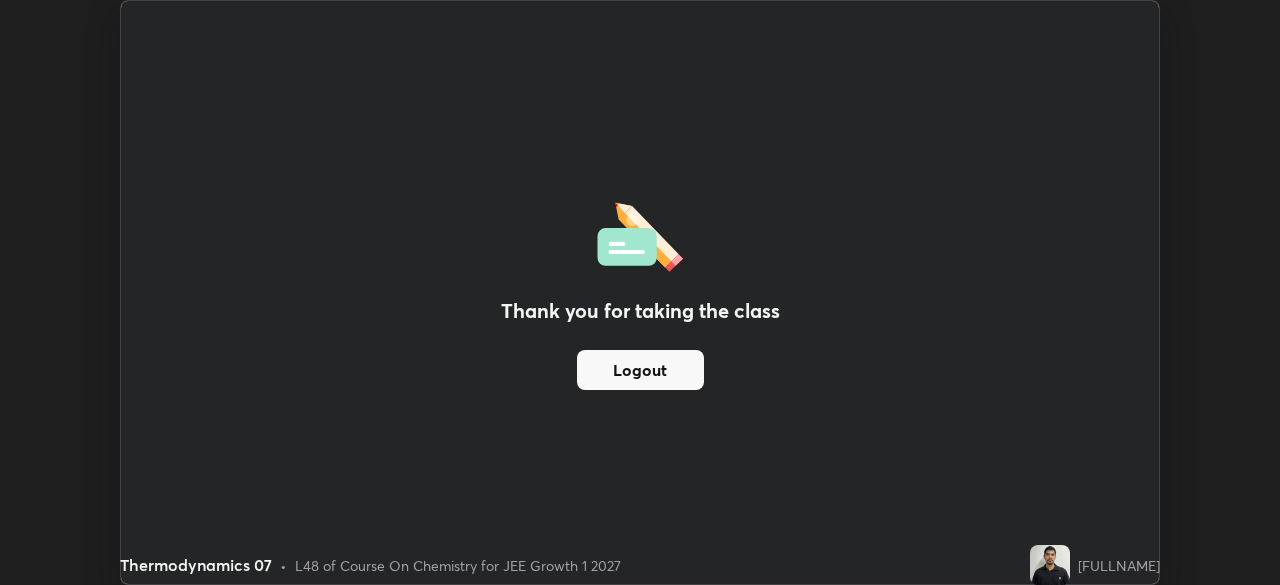 scroll, scrollTop: 585, scrollLeft: 1280, axis: both 